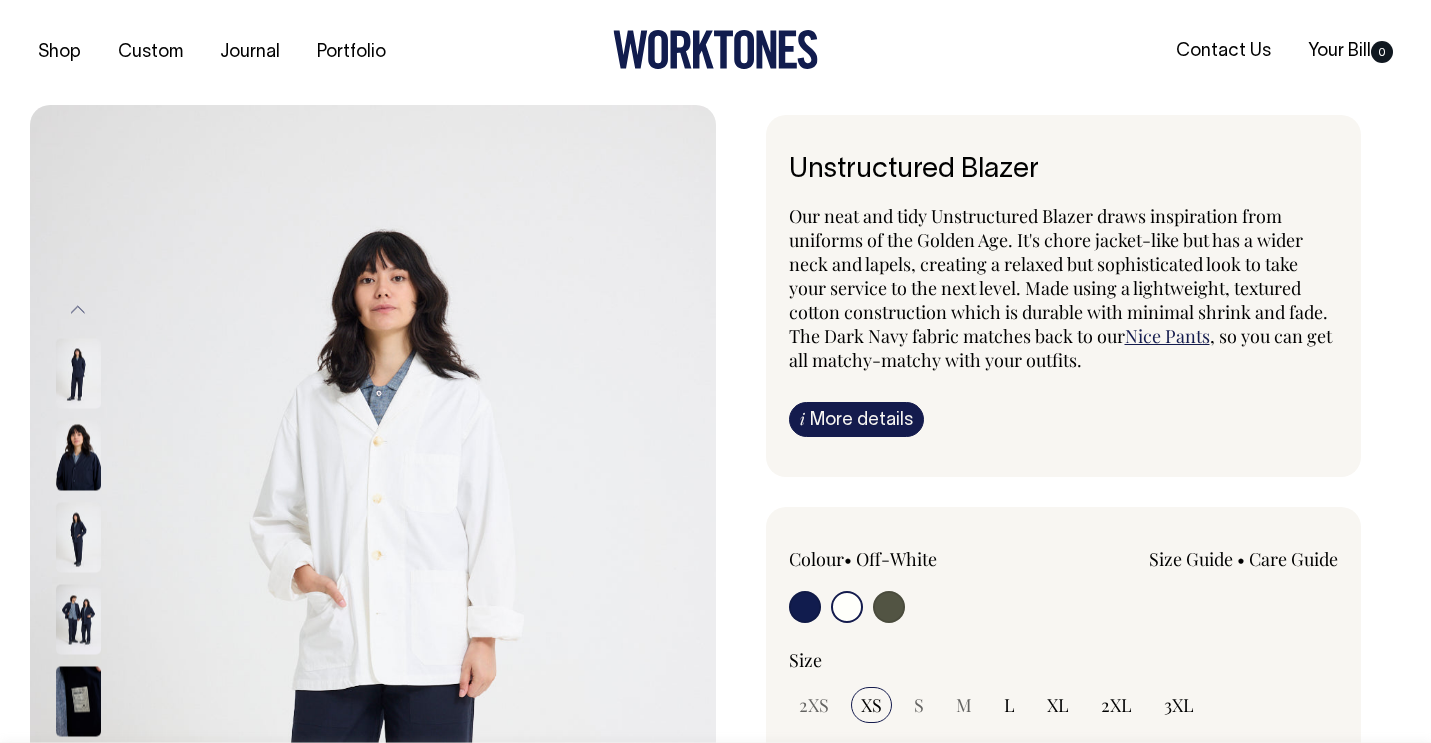 select on "Off-White" 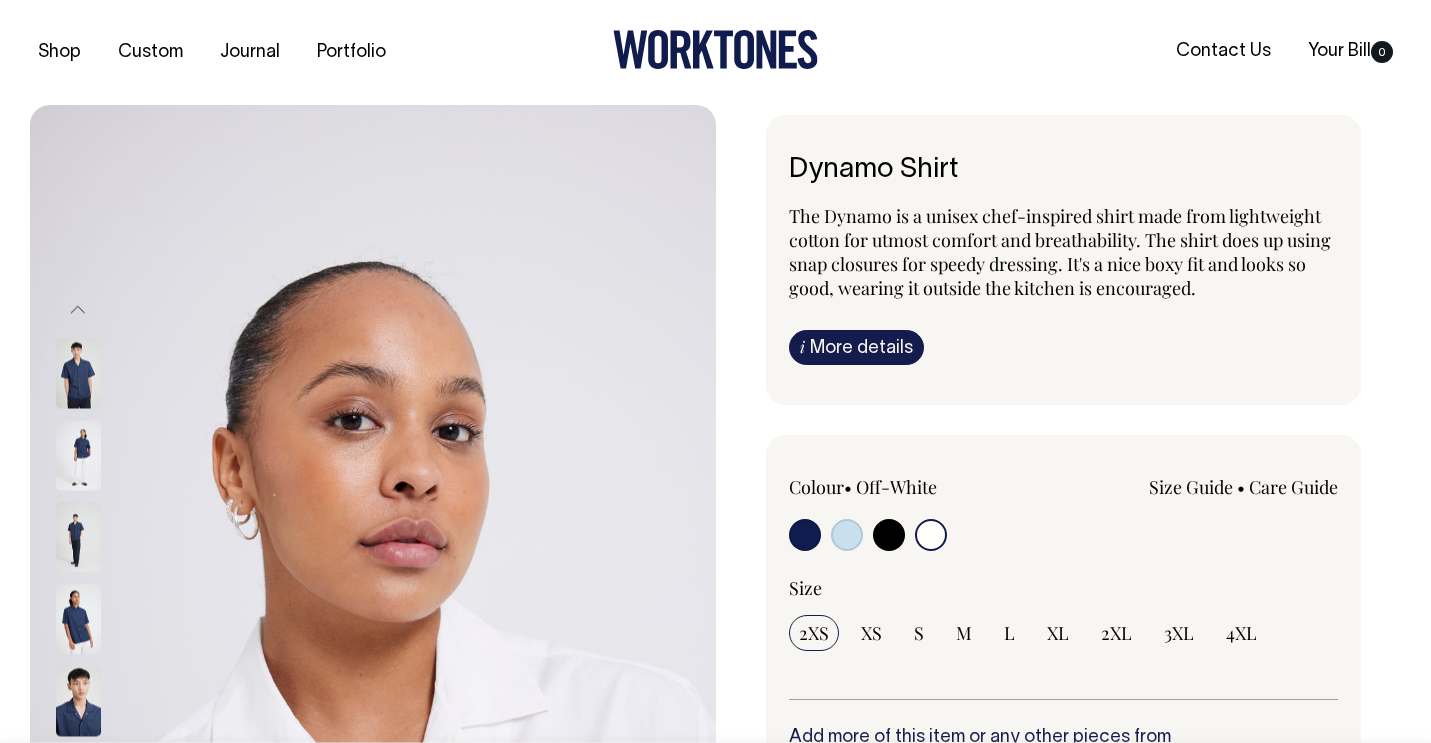 select on "Off-White" 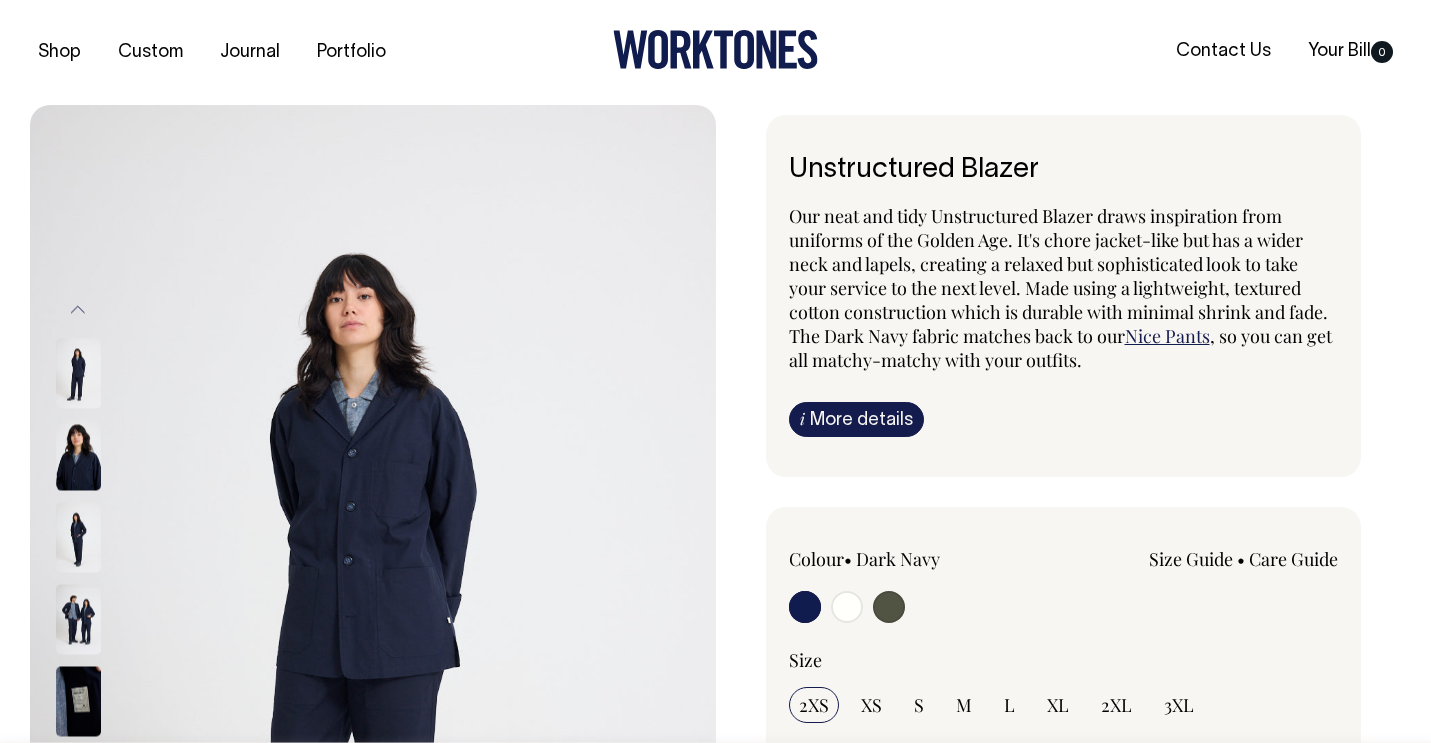 radio on "true" 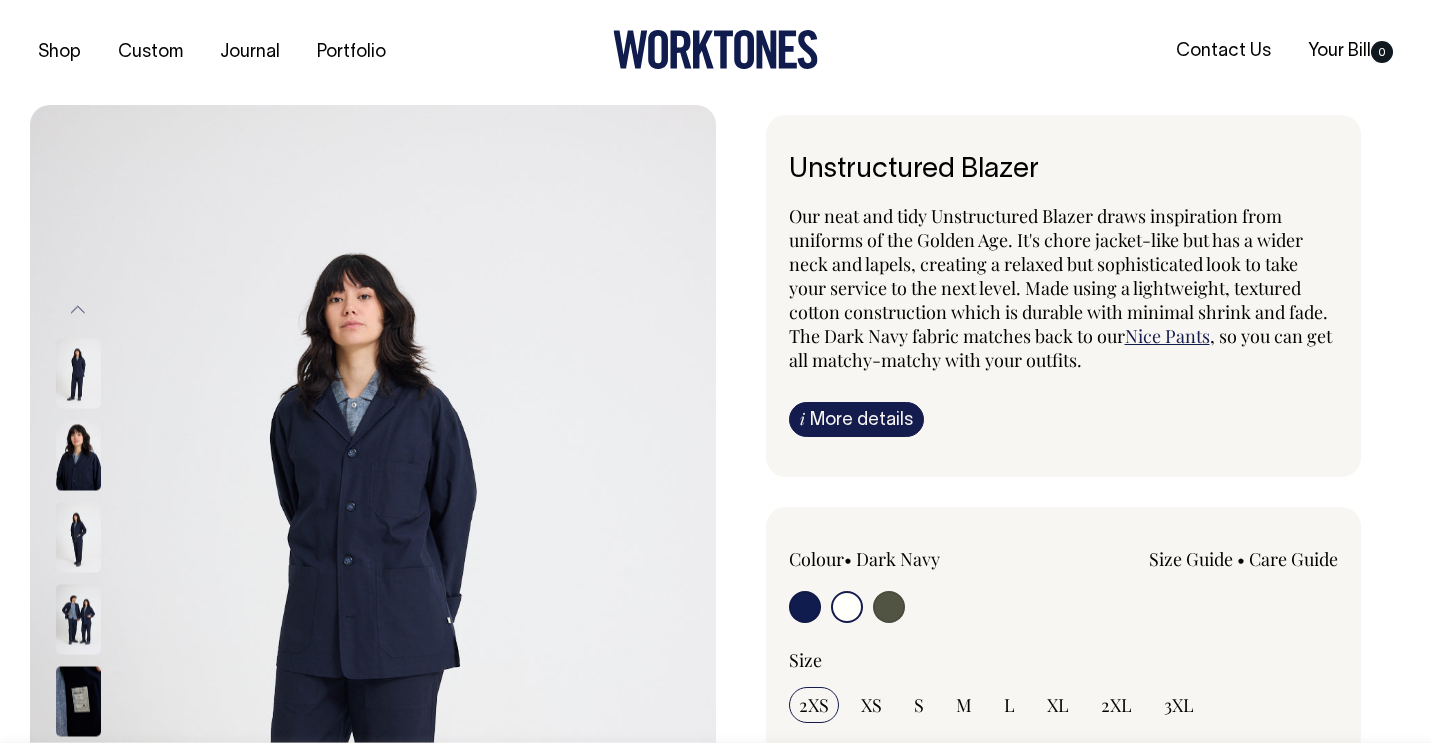 scroll, scrollTop: 0, scrollLeft: 0, axis: both 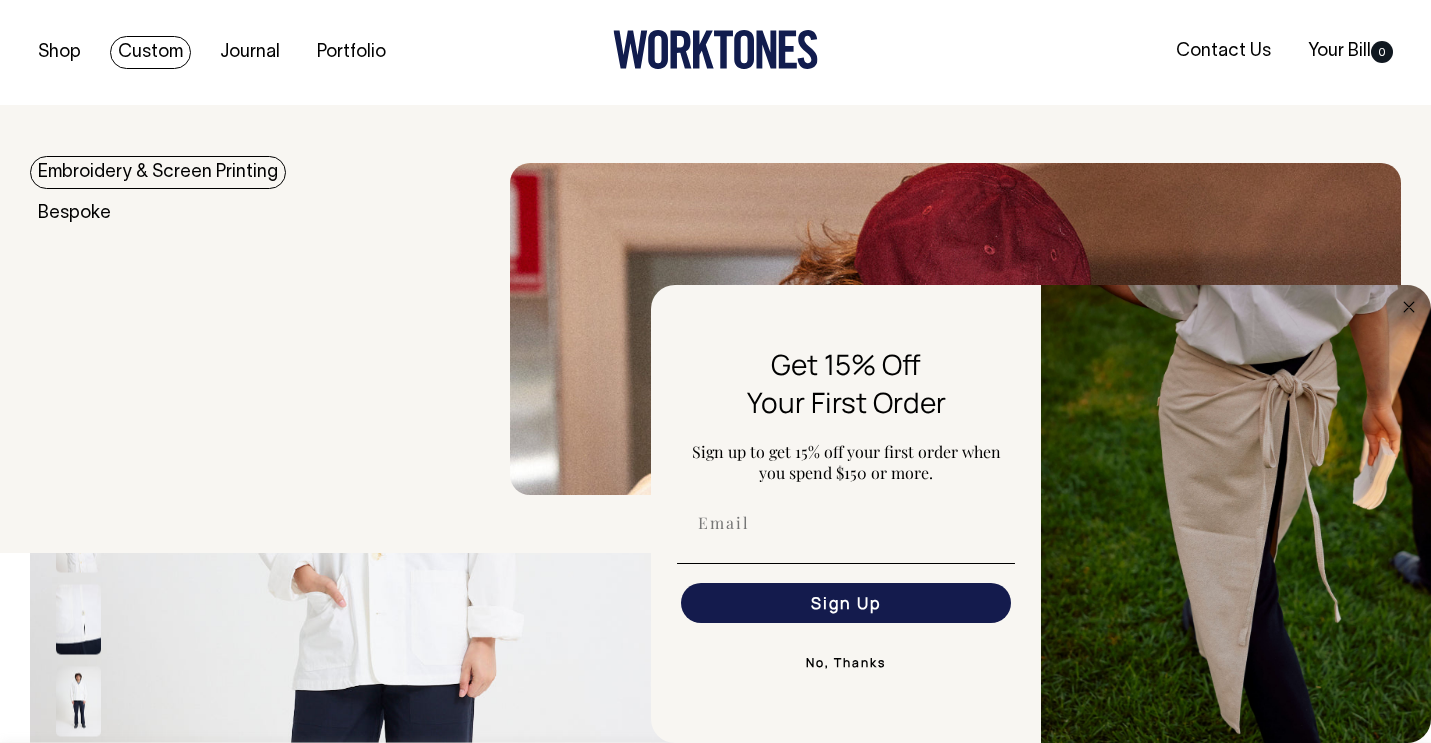 click on "Embroidery & Screen Printing
Bespoke" at bounding box center (270, 329) 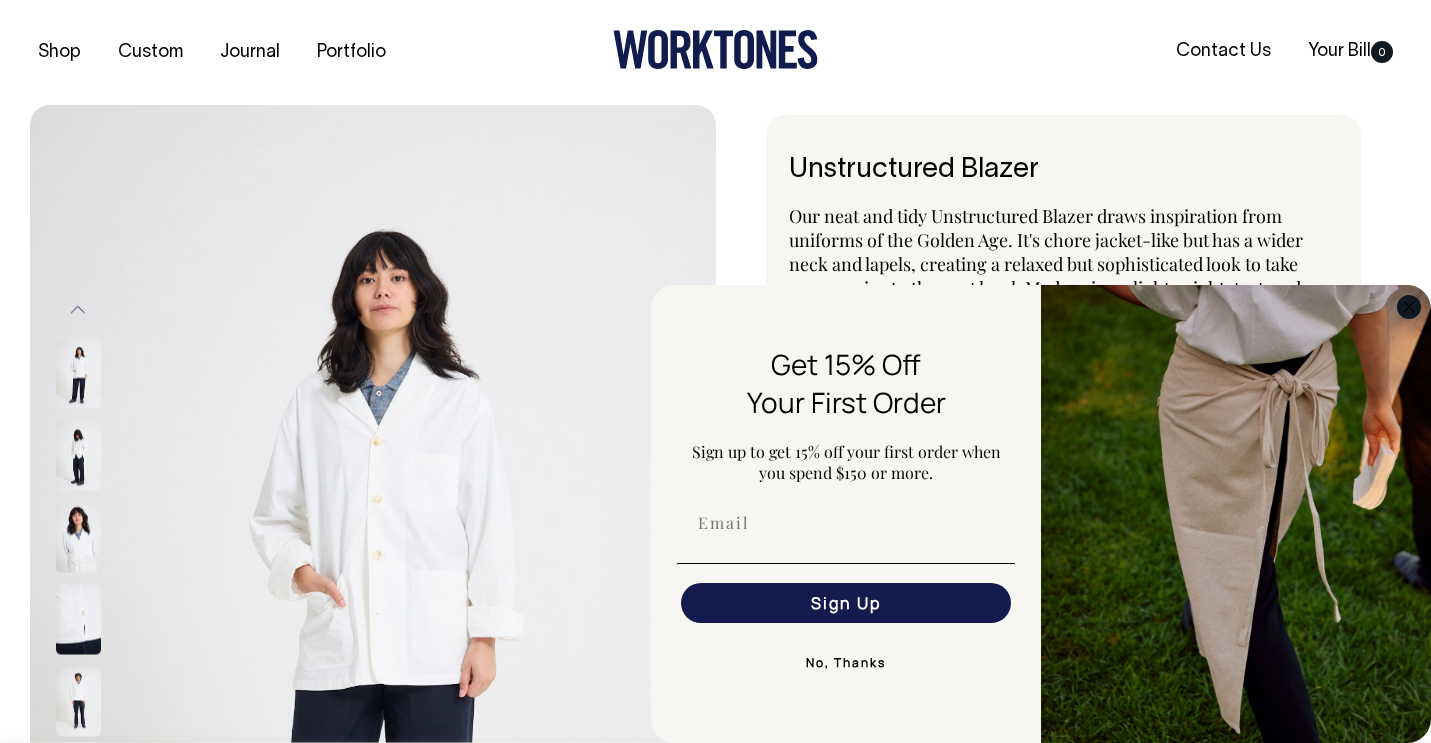 click 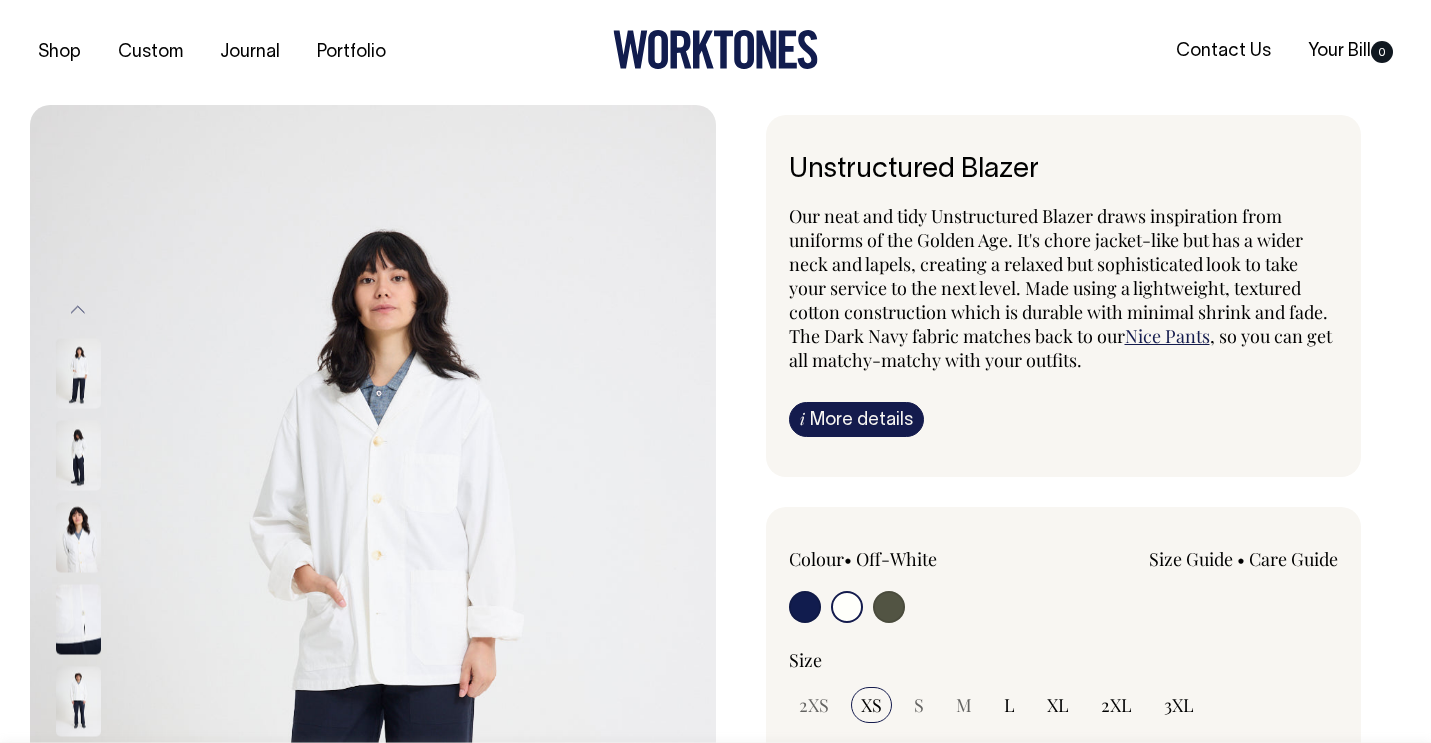 click on "Size Guide" at bounding box center [1191, 559] 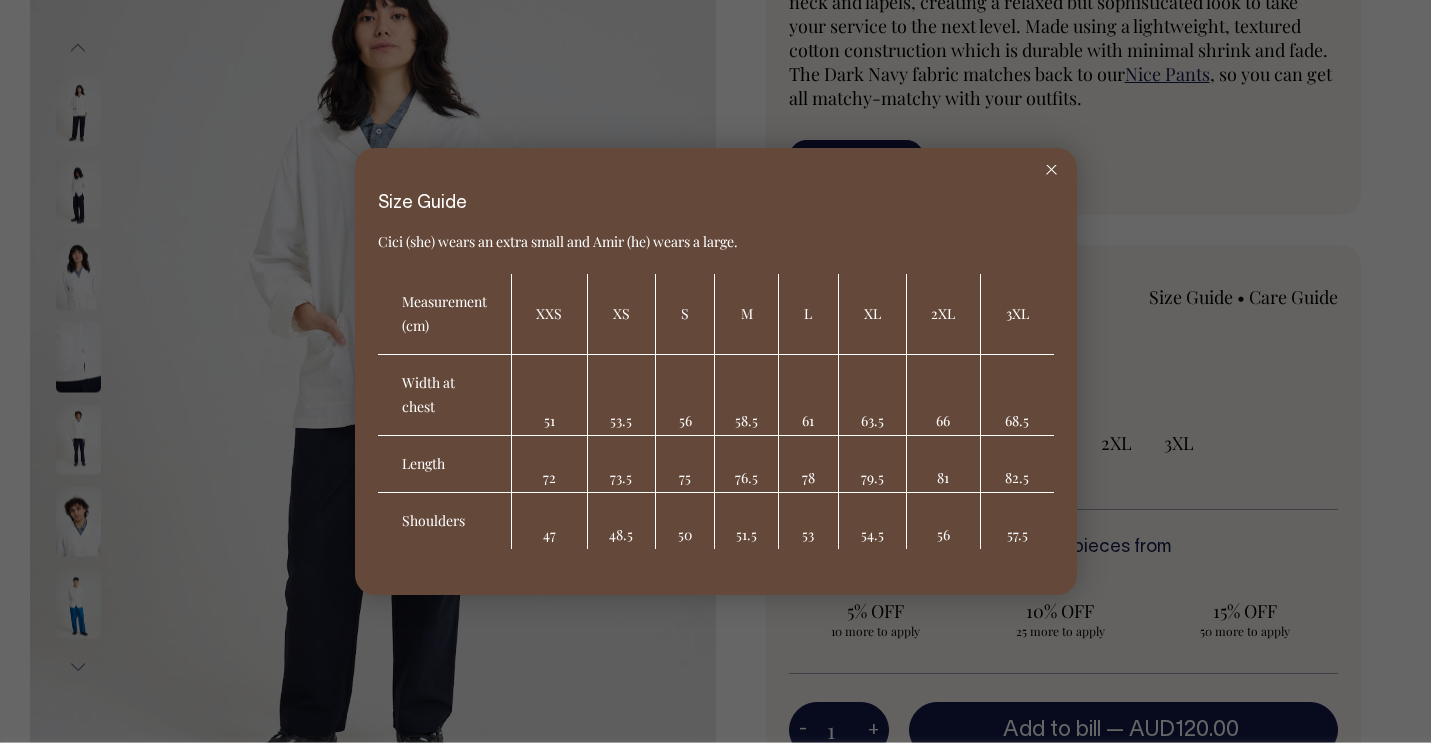 scroll, scrollTop: 263, scrollLeft: 0, axis: vertical 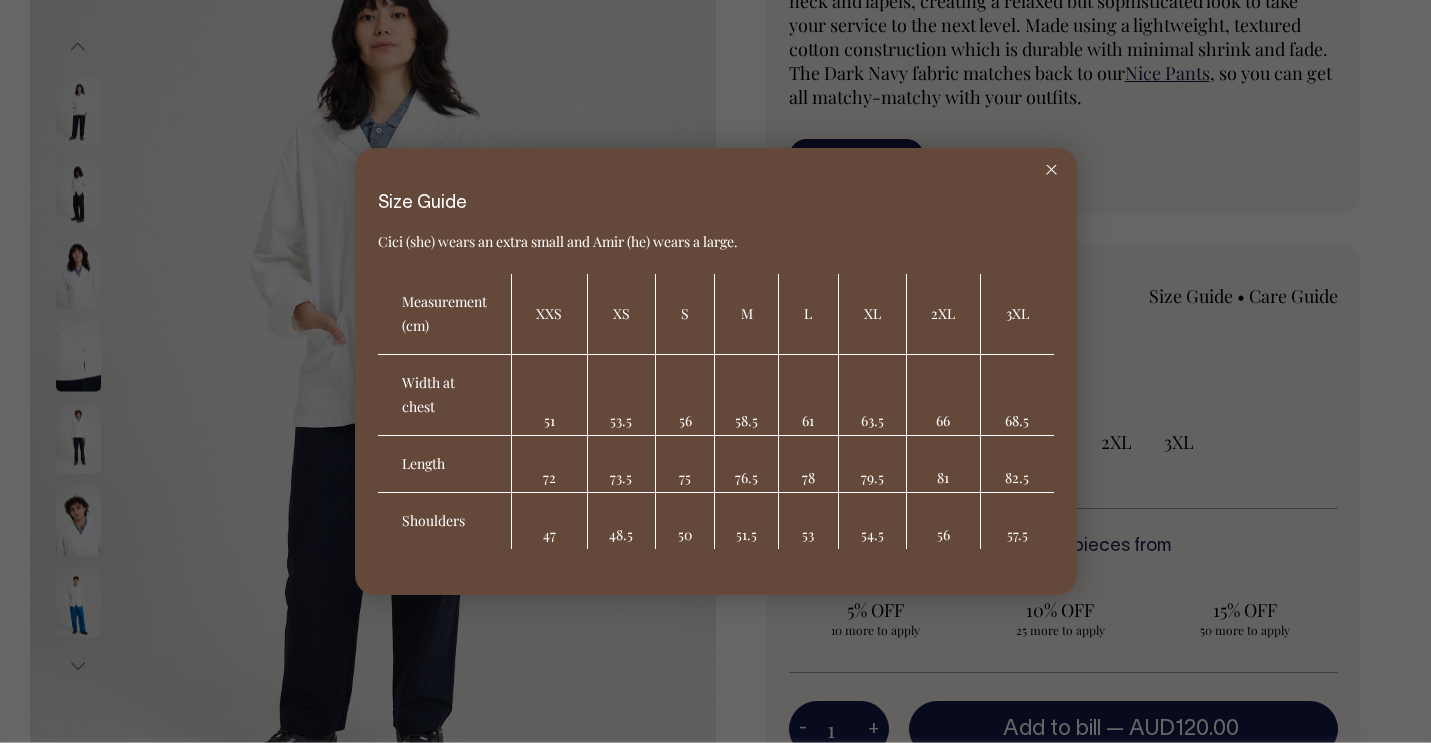click at bounding box center [1051, 170] 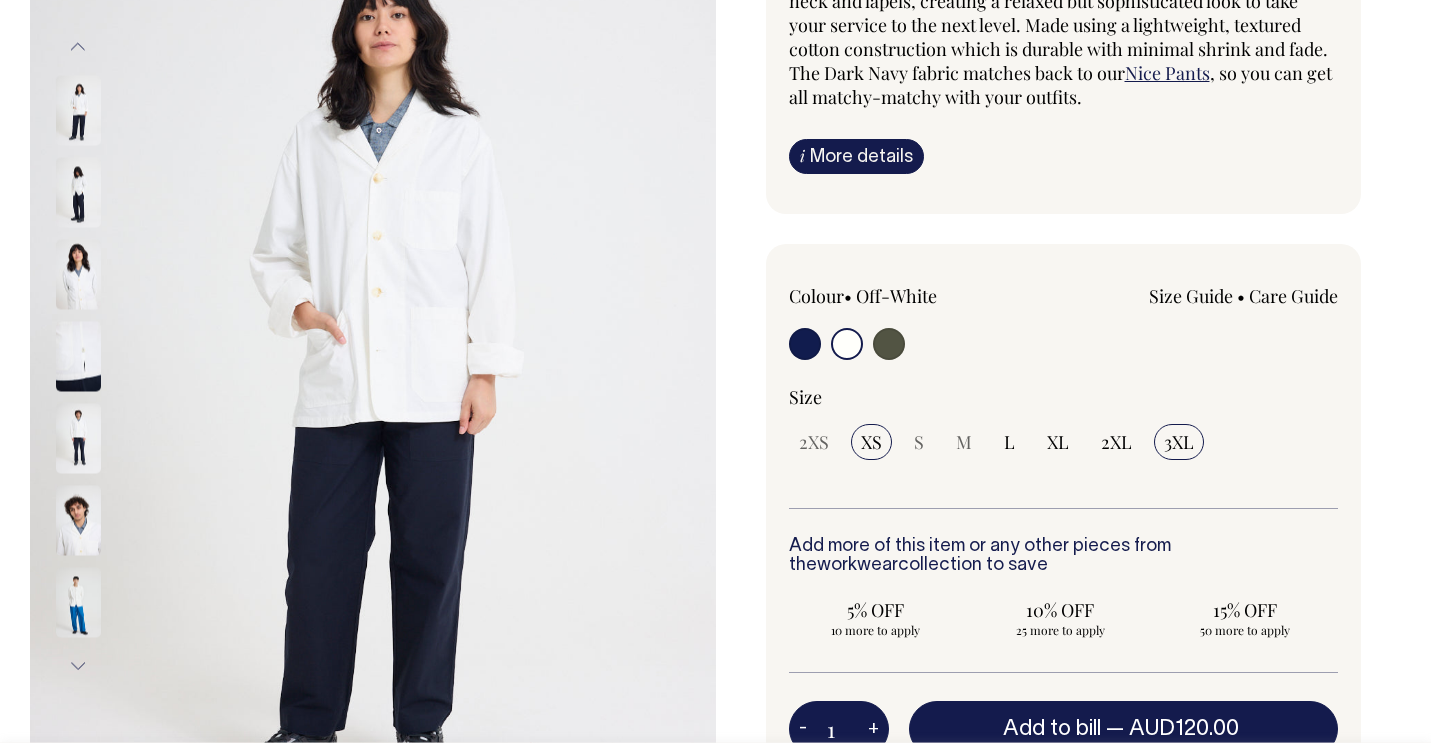 click on "3XL" at bounding box center [1179, 442] 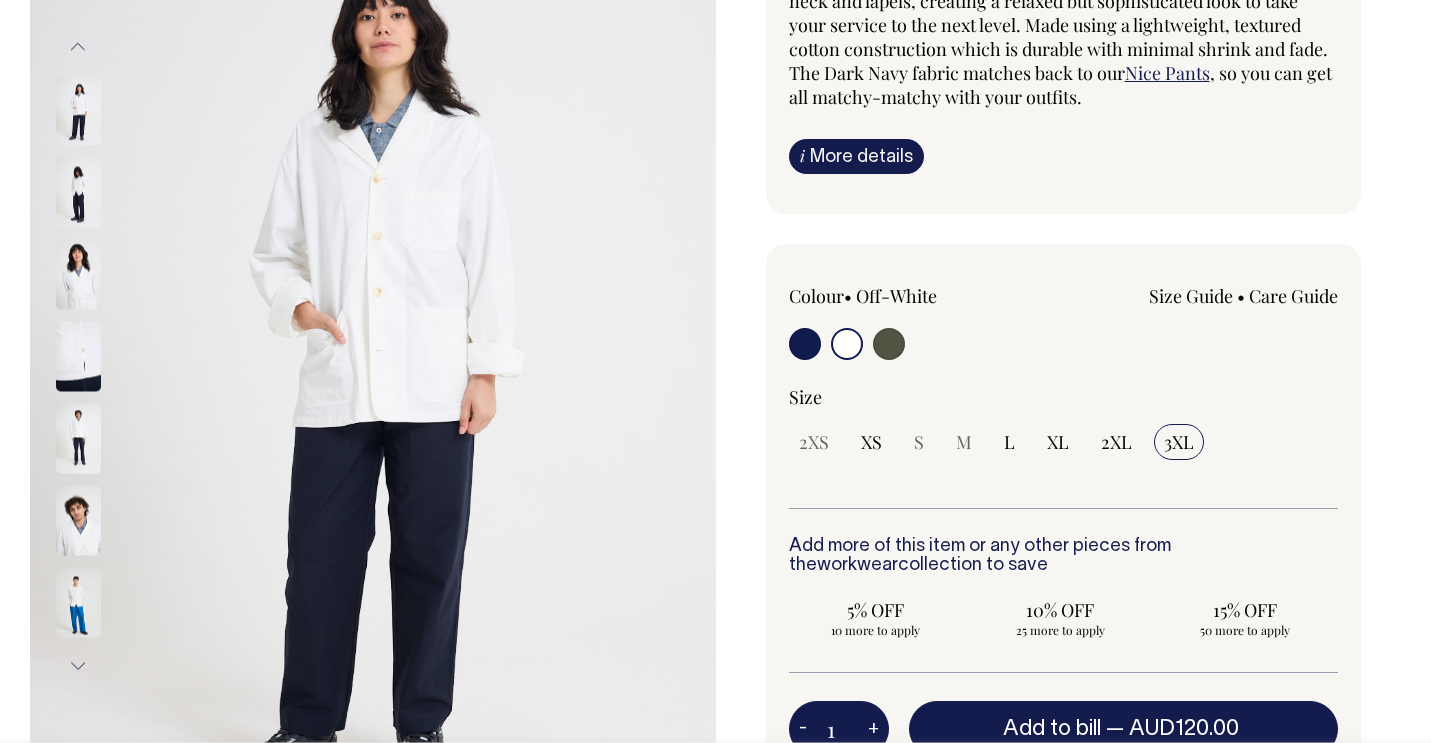 select on "3XL" 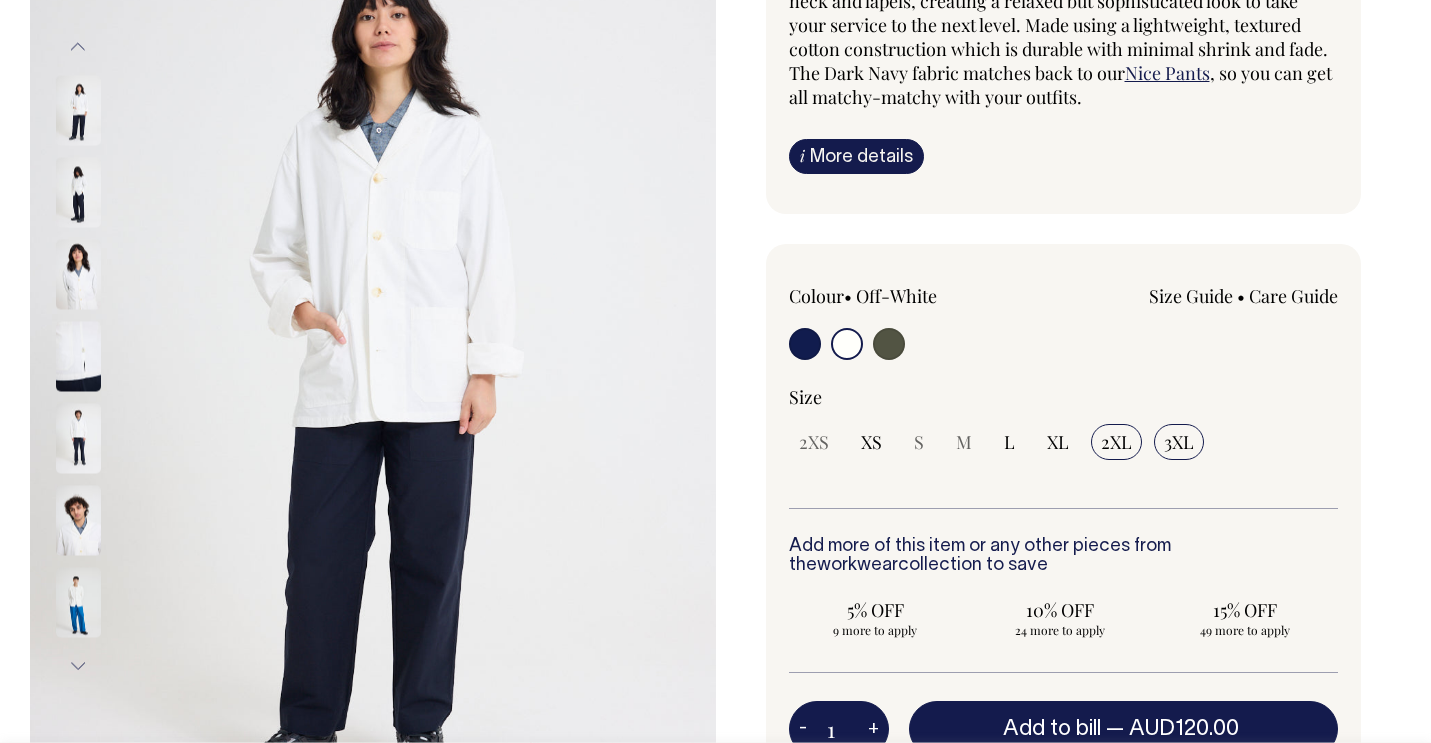 click on "2XL" at bounding box center (1116, 442) 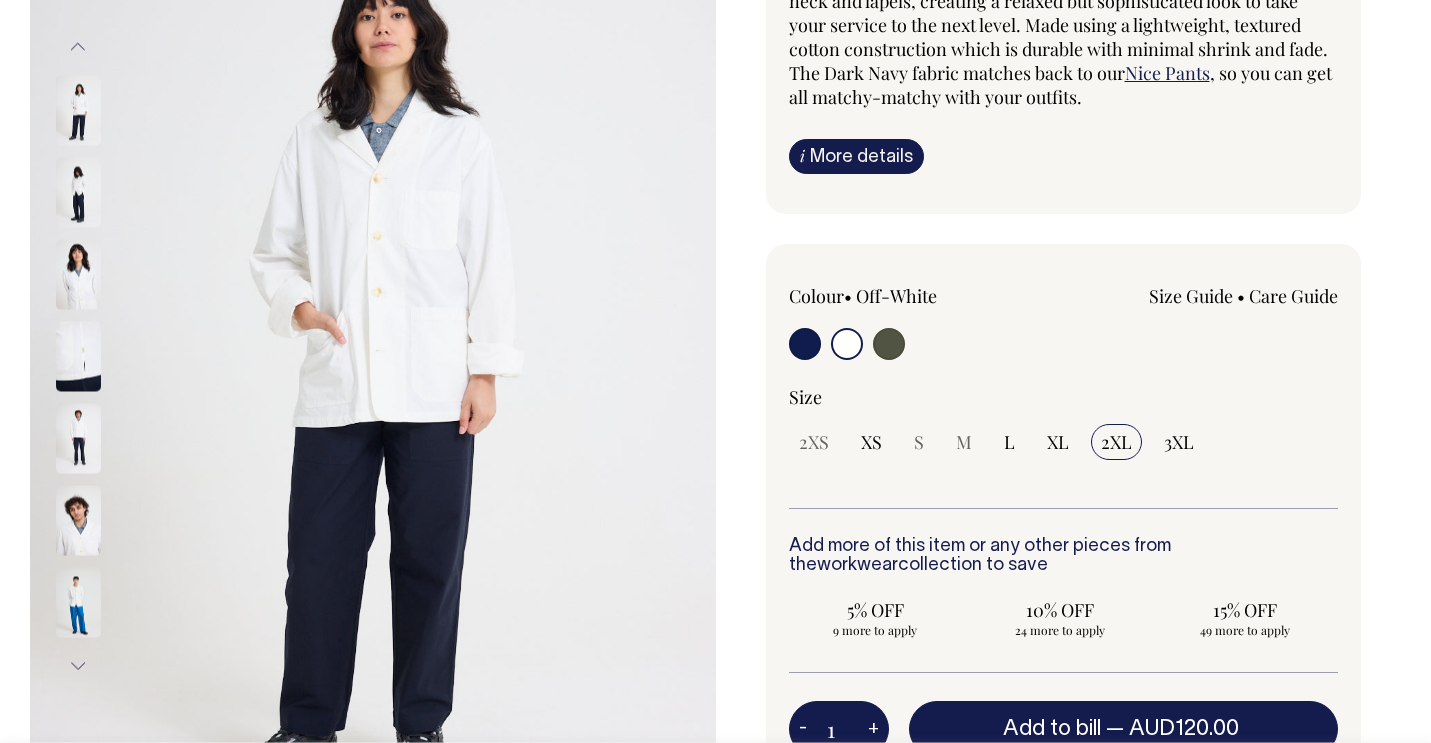select on "2XL" 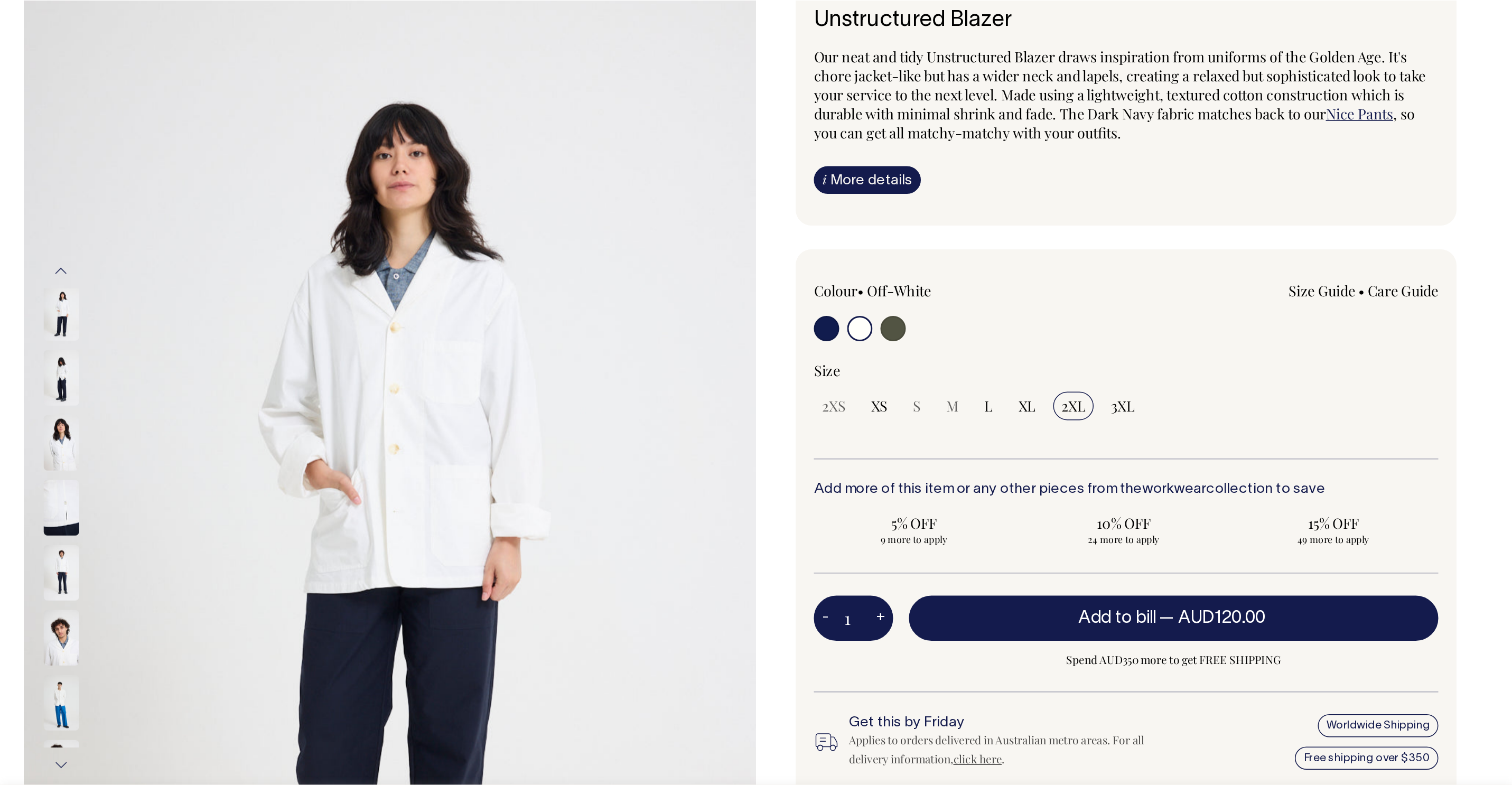 scroll, scrollTop: 77, scrollLeft: 0, axis: vertical 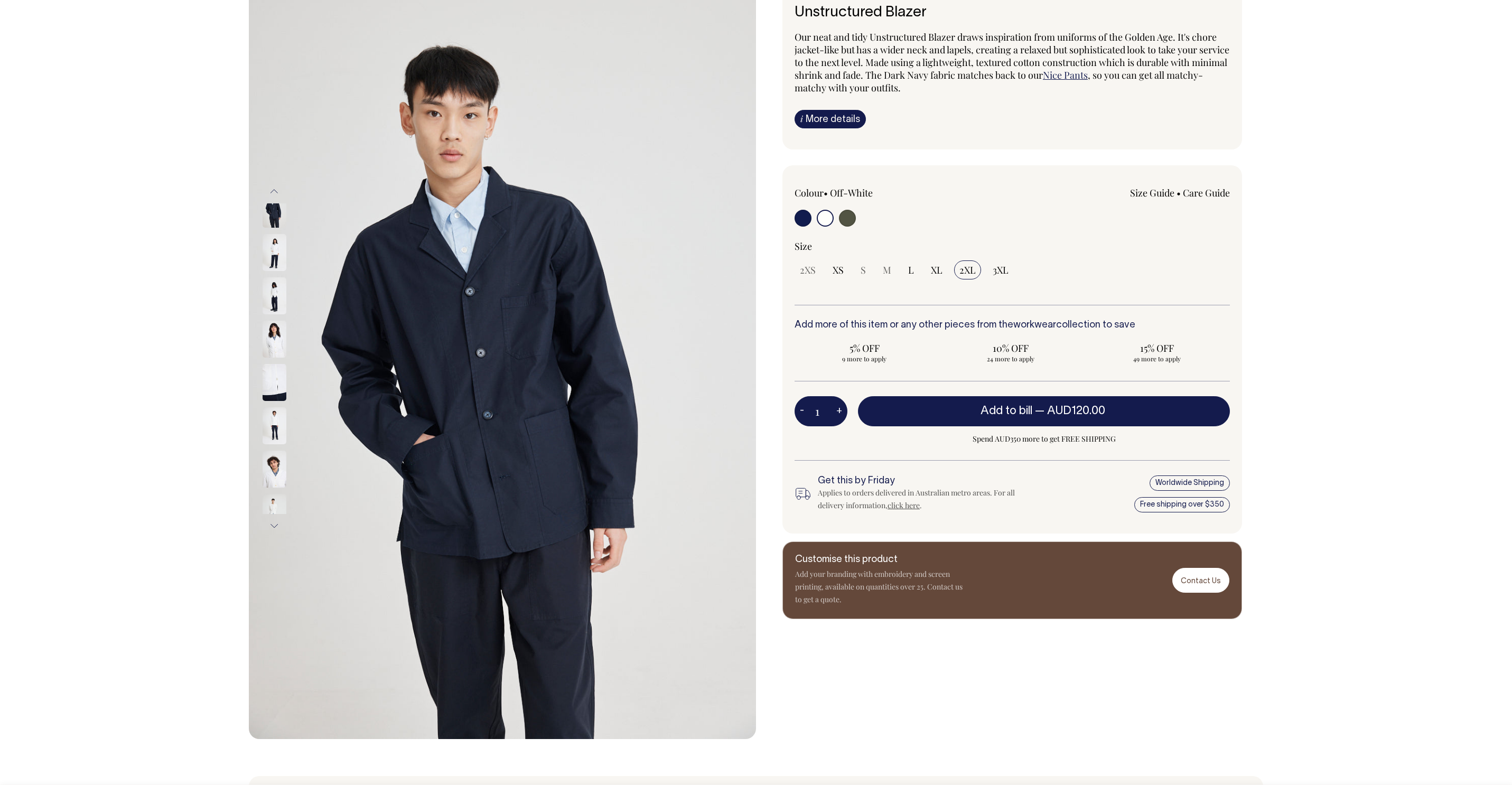 click at bounding box center [274, 426] 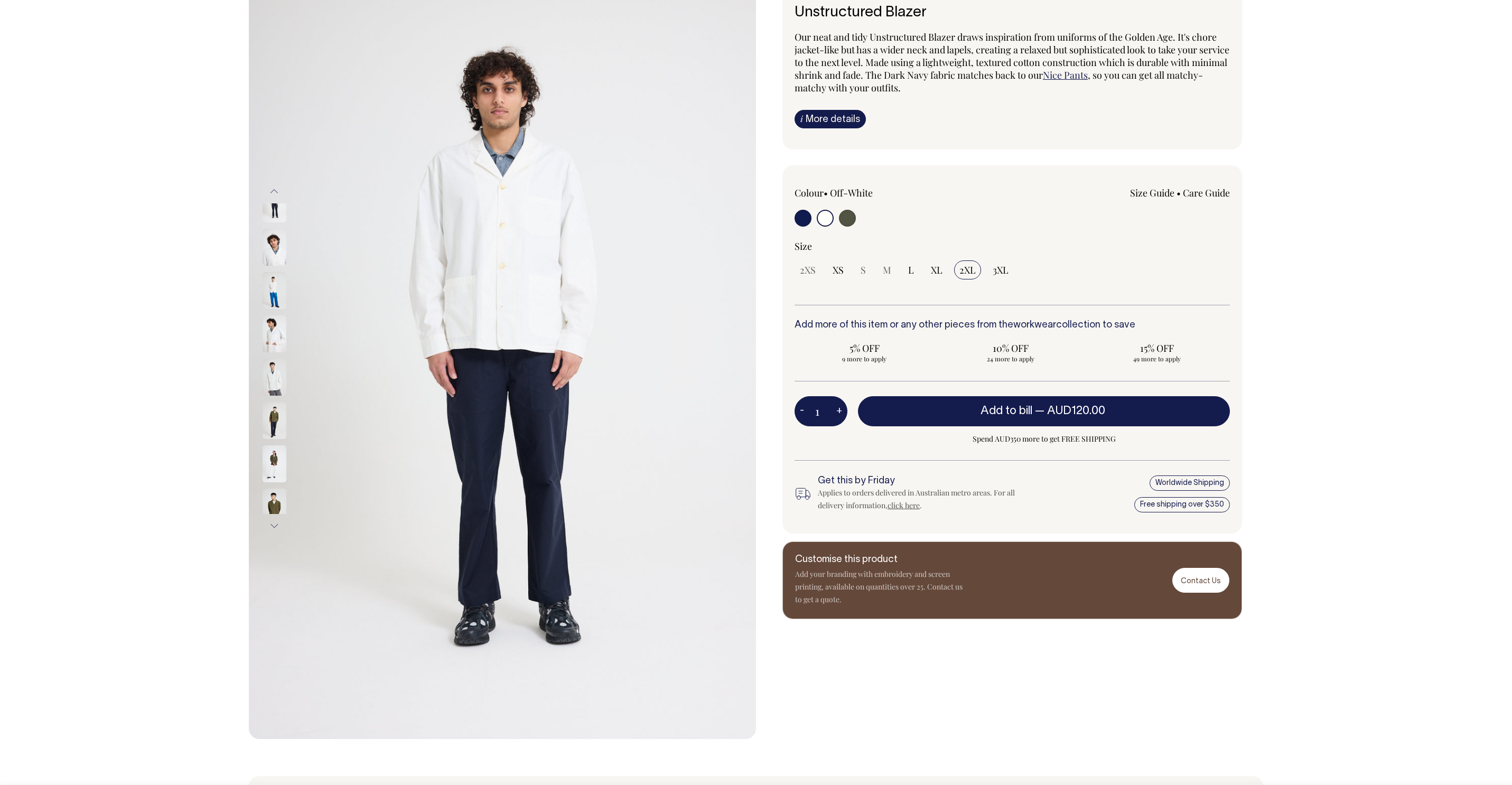 click at bounding box center (274, 334) 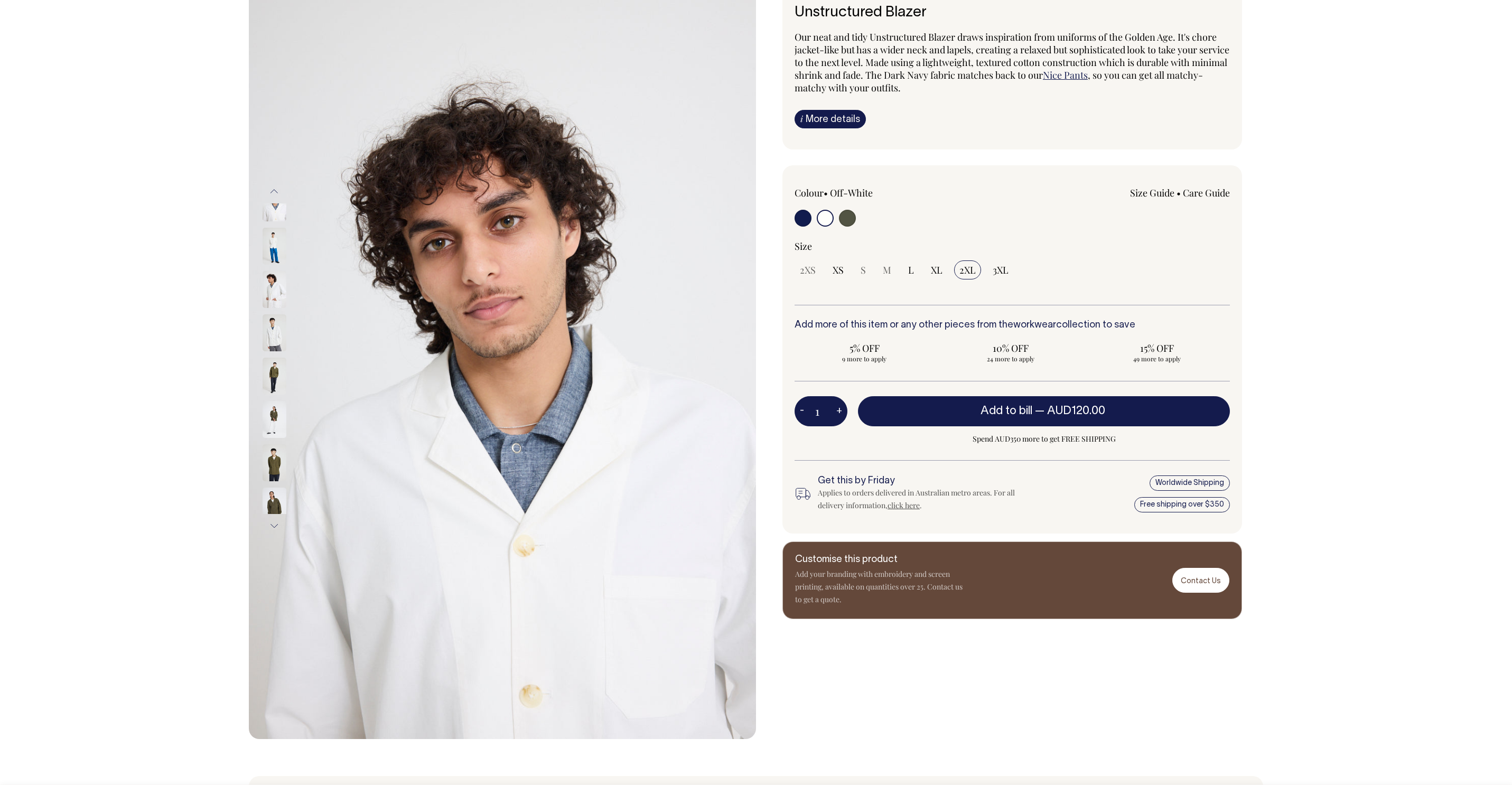 click at bounding box center [274, 246] 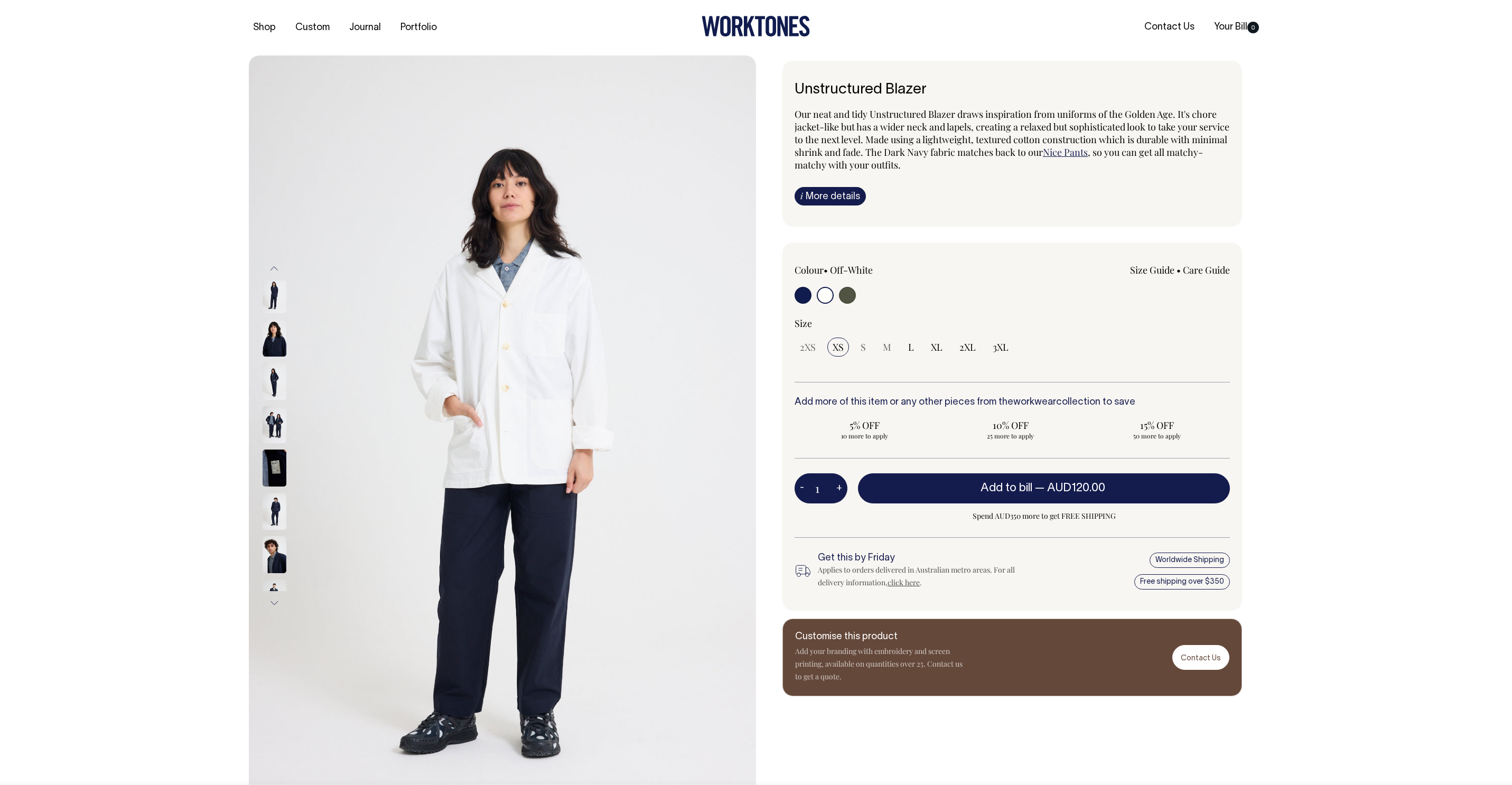 select on "Off-White" 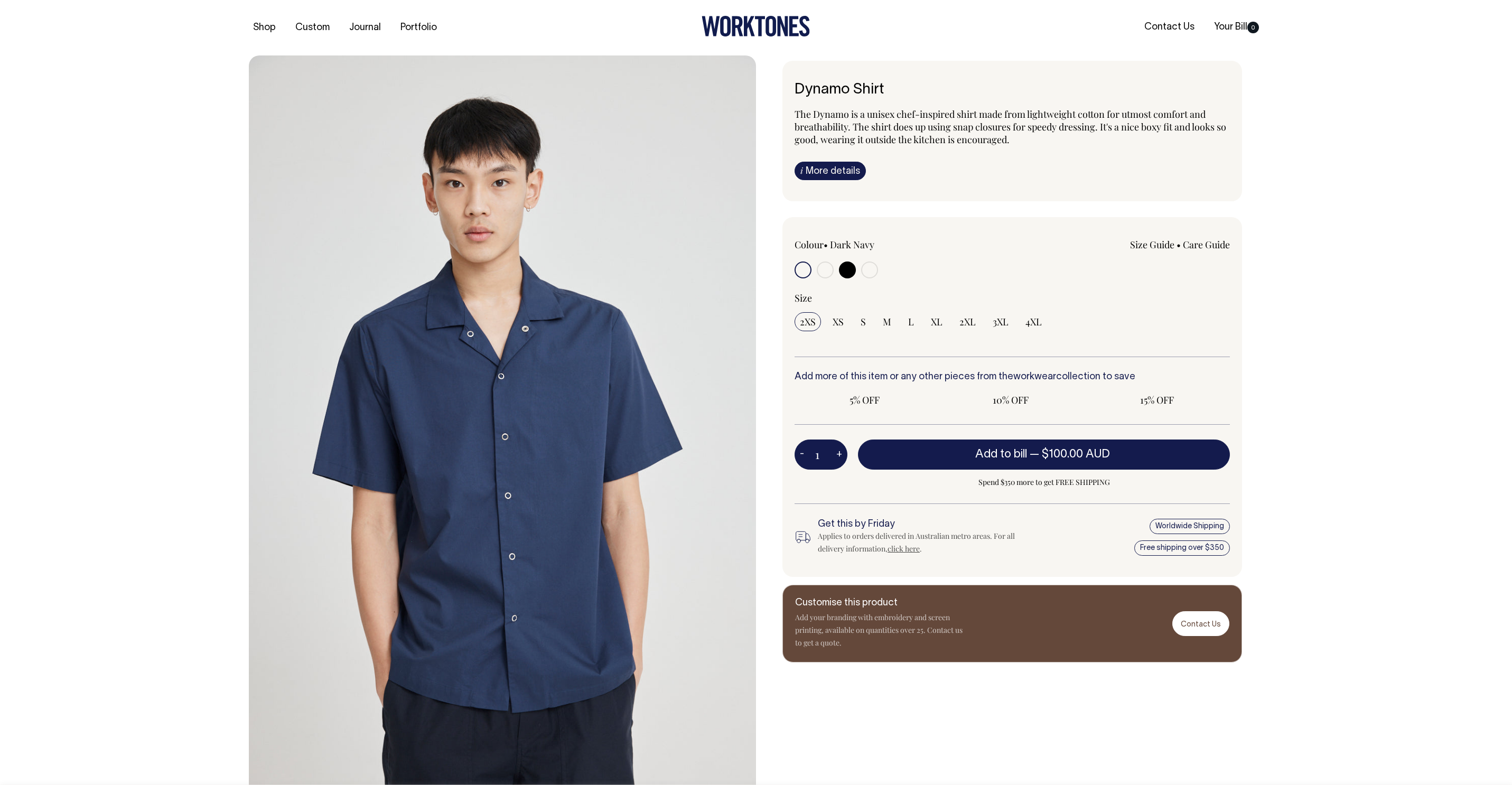 scroll, scrollTop: 0, scrollLeft: 0, axis: both 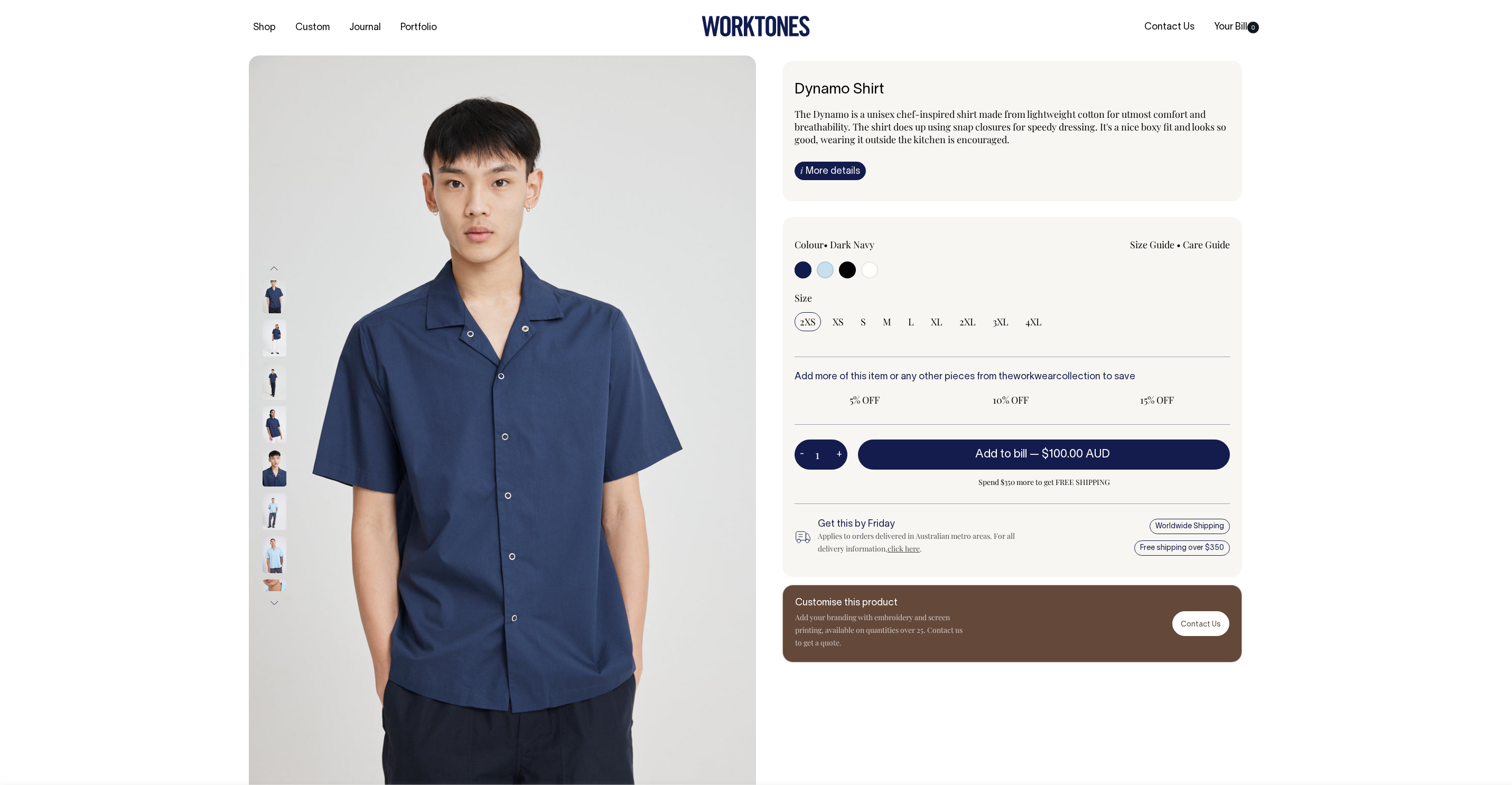 radio on "true" 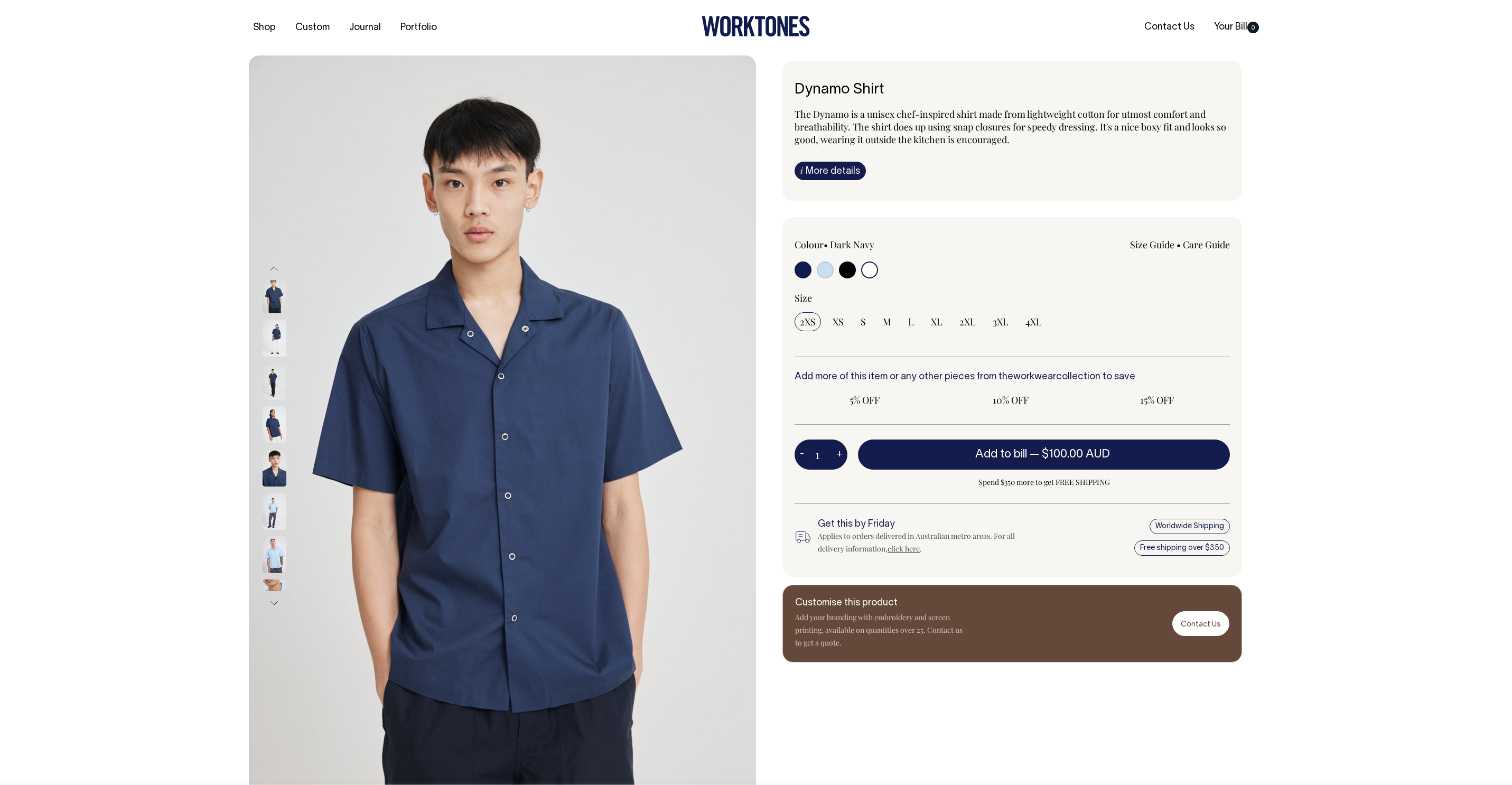 radio on "true" 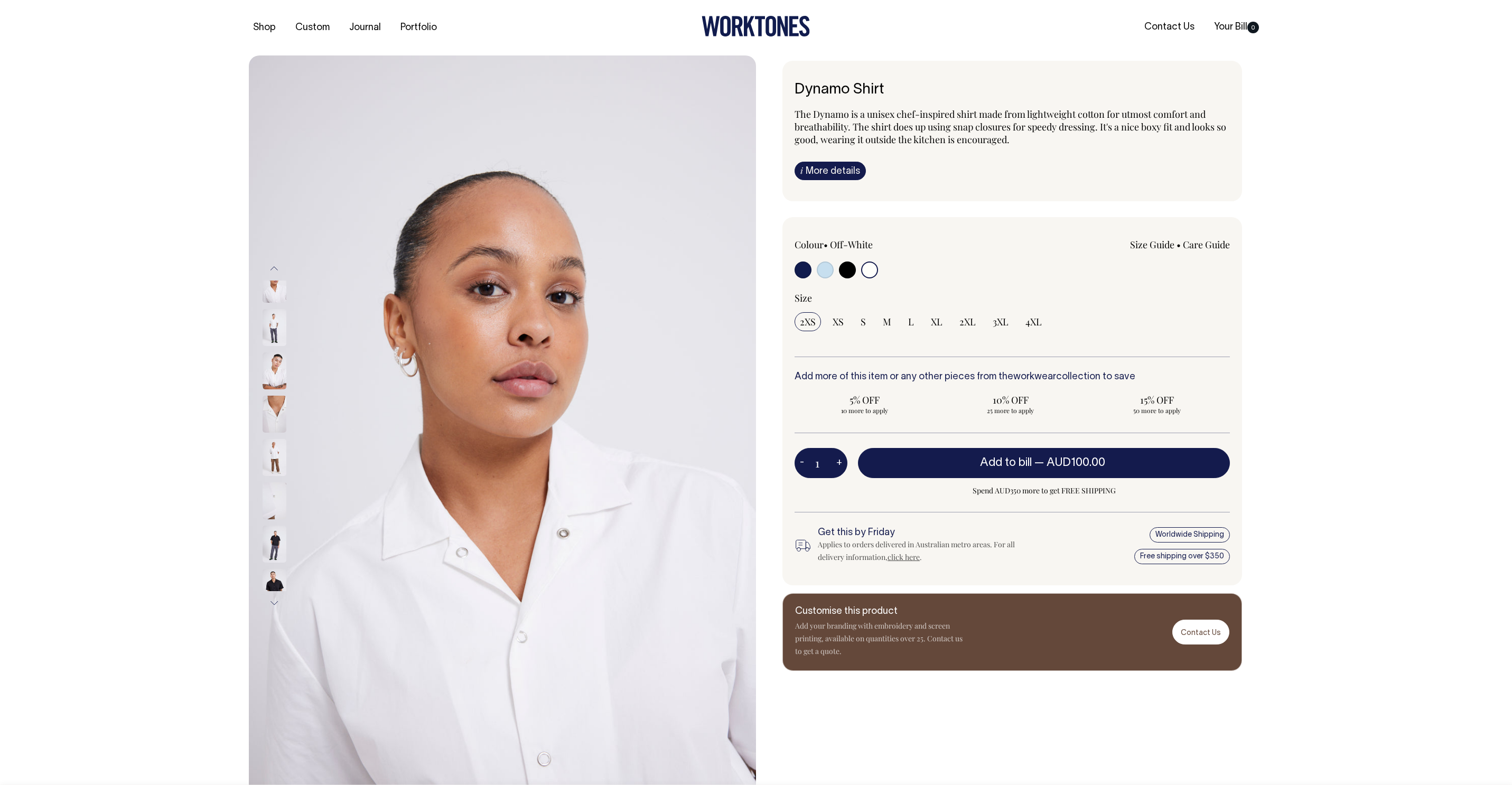 click at bounding box center (274, 328) 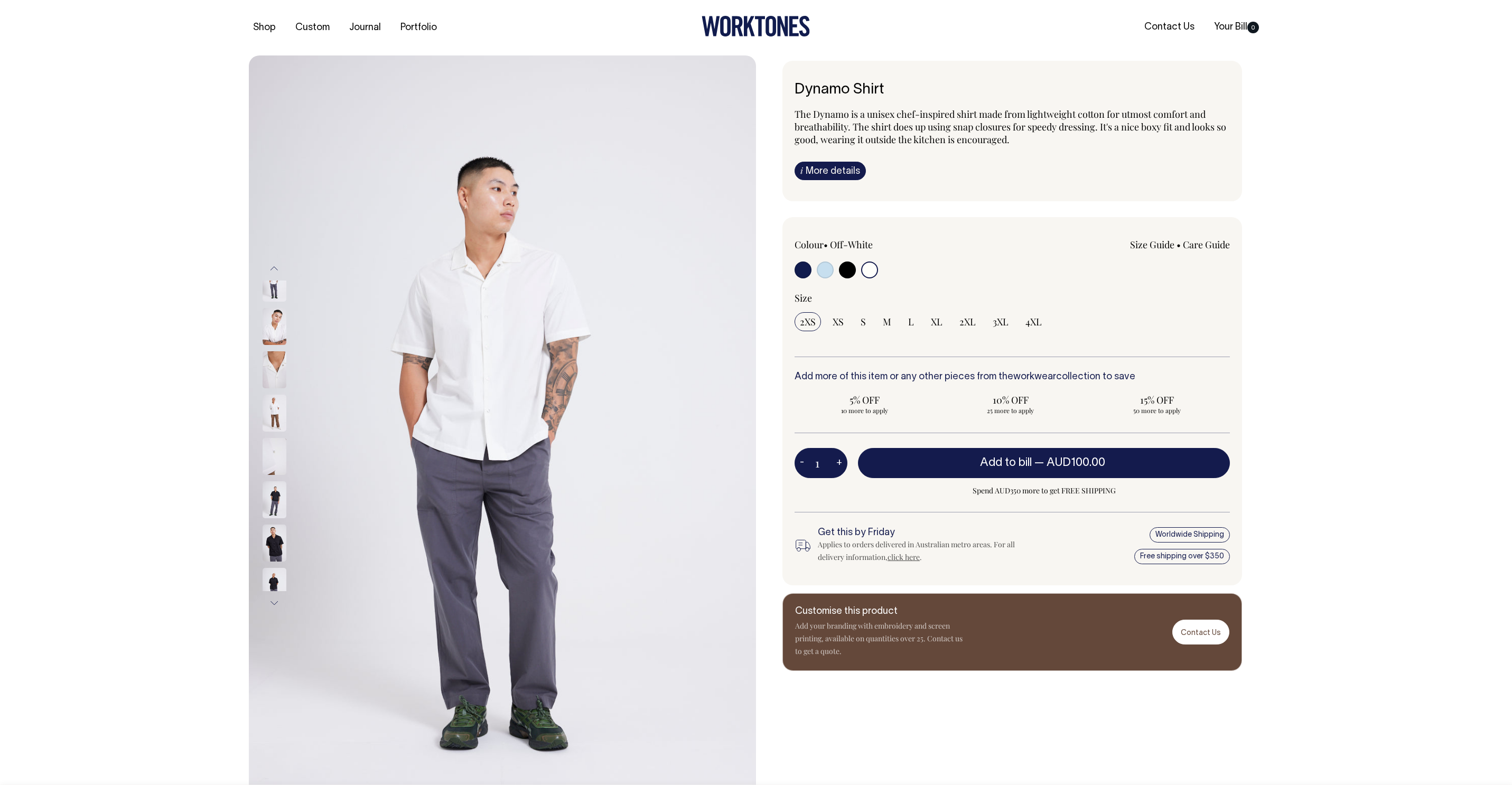 click on "Size Guide" at bounding box center [1152, 245] 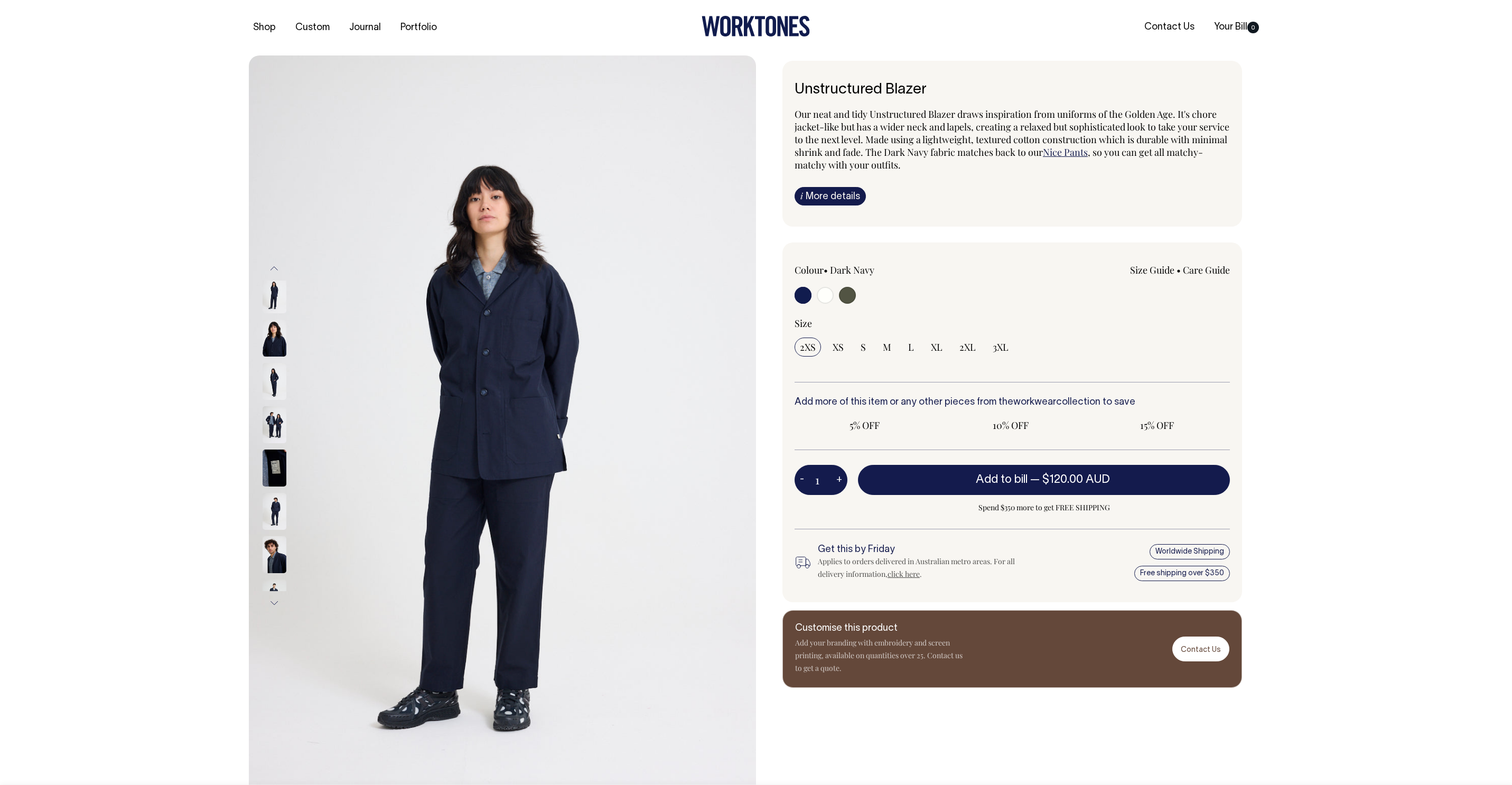 radio on "true" 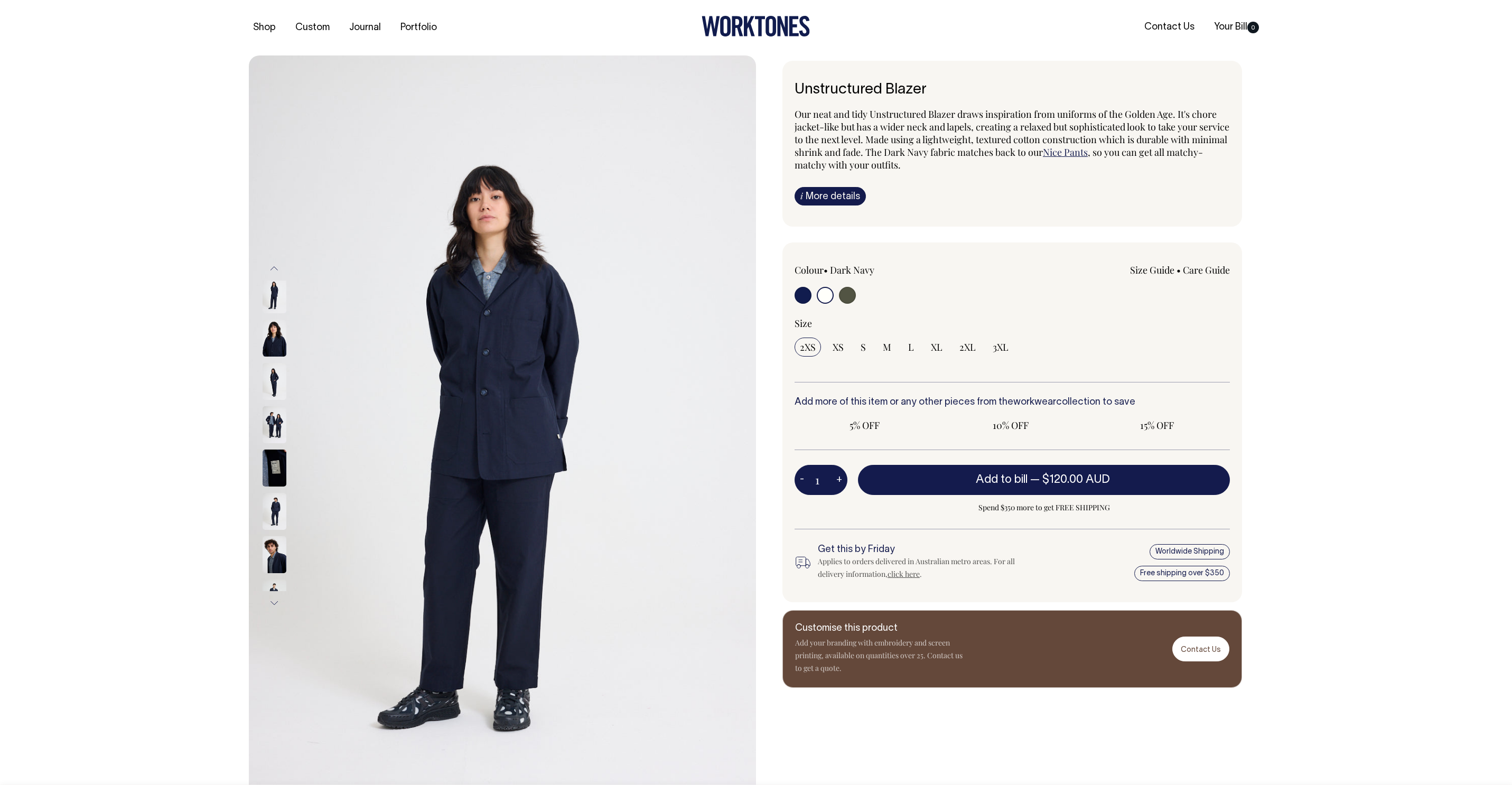 radio on "false" 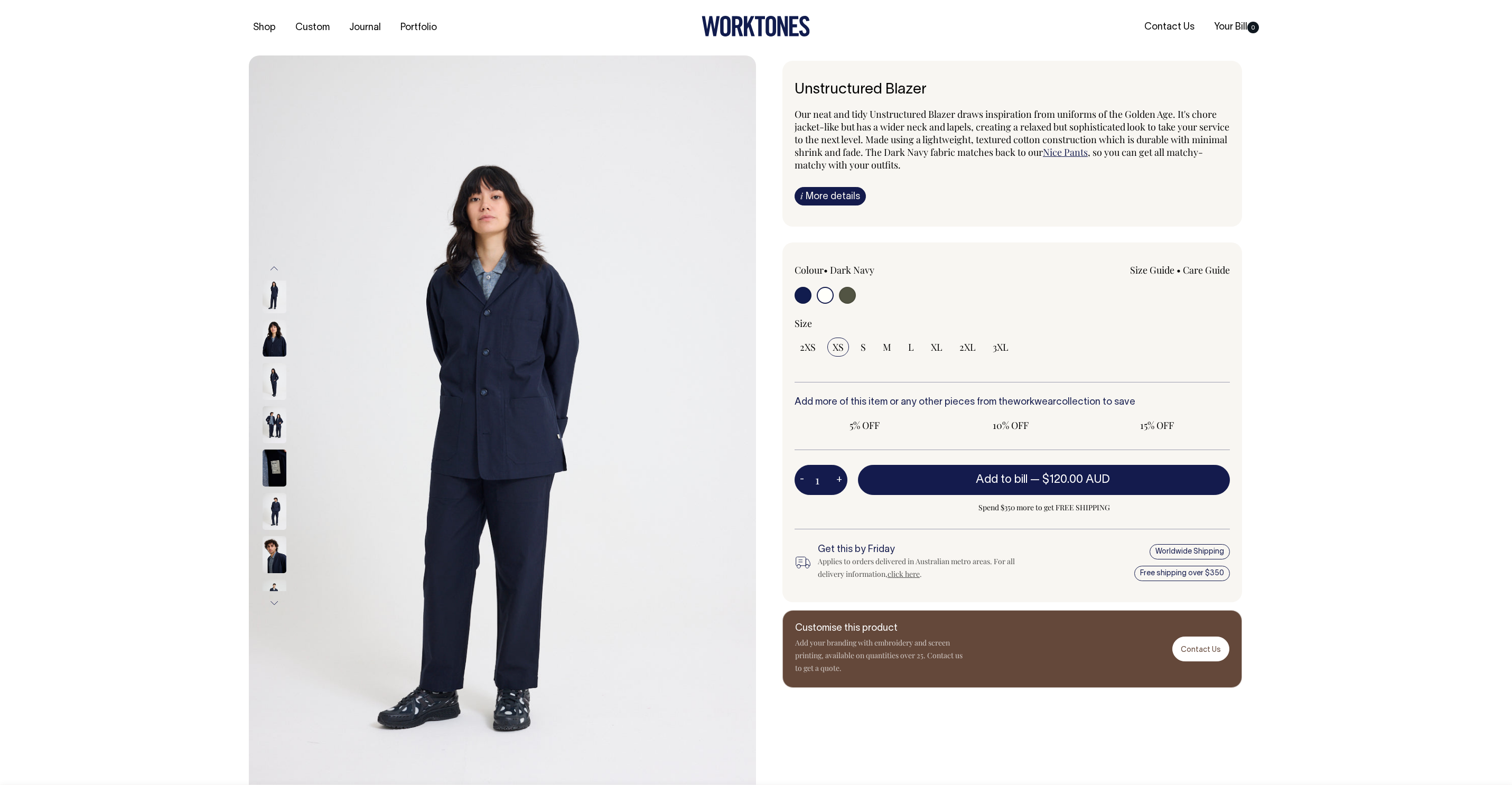 scroll, scrollTop: 0, scrollLeft: 0, axis: both 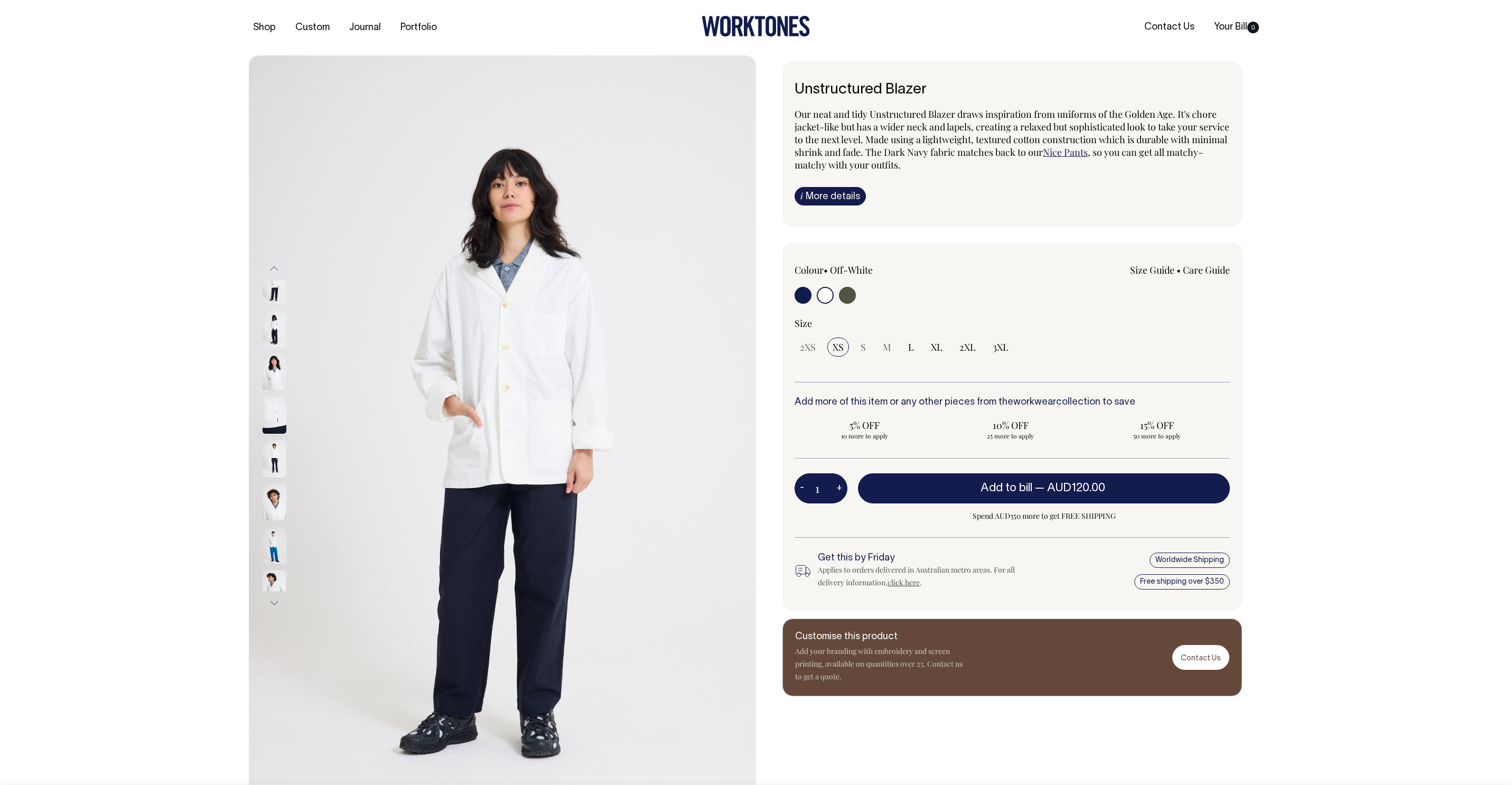 click on "Size Guide" at bounding box center (1152, 270) 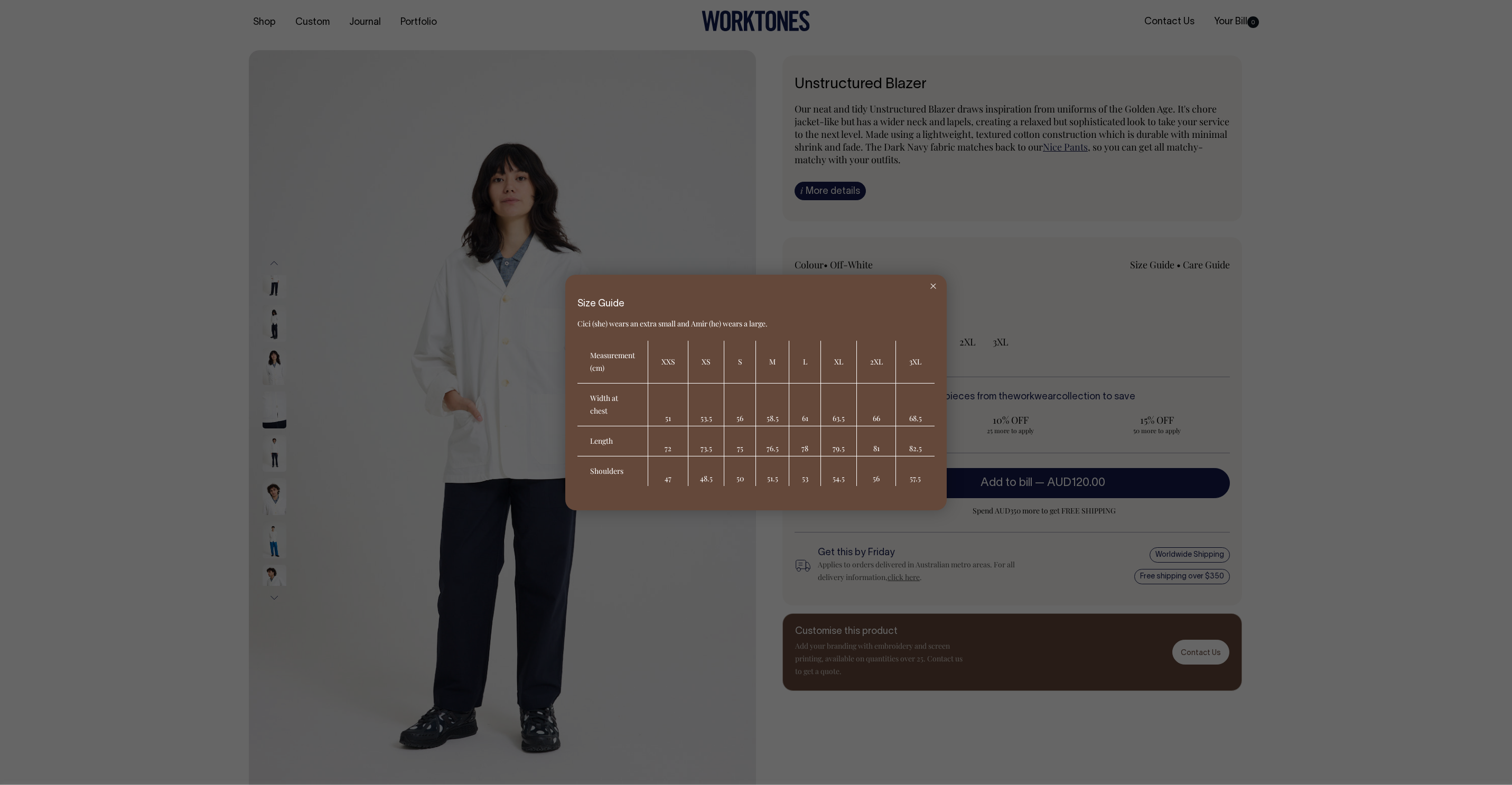 scroll, scrollTop: 6, scrollLeft: 0, axis: vertical 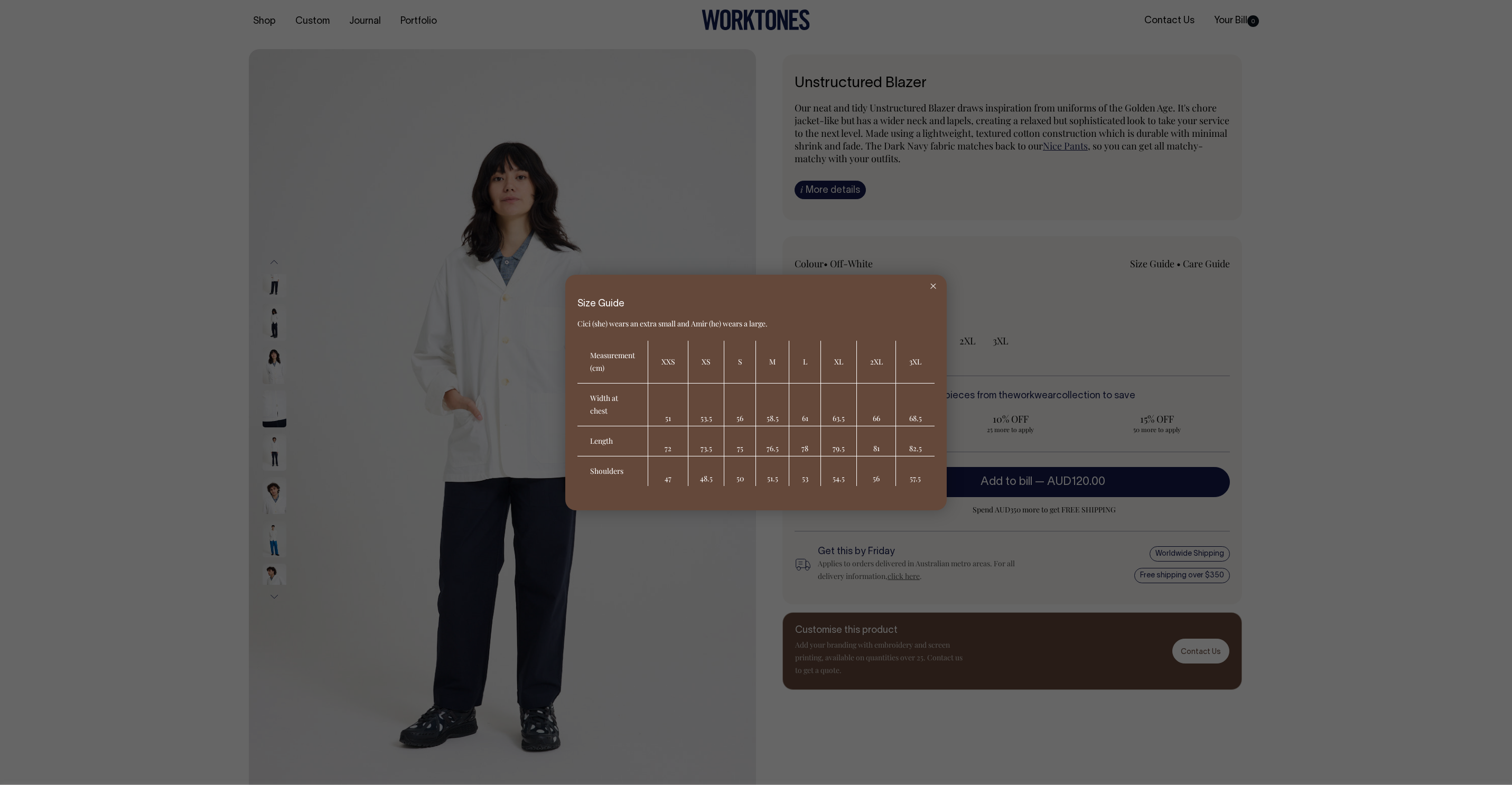 click at bounding box center (933, 286) 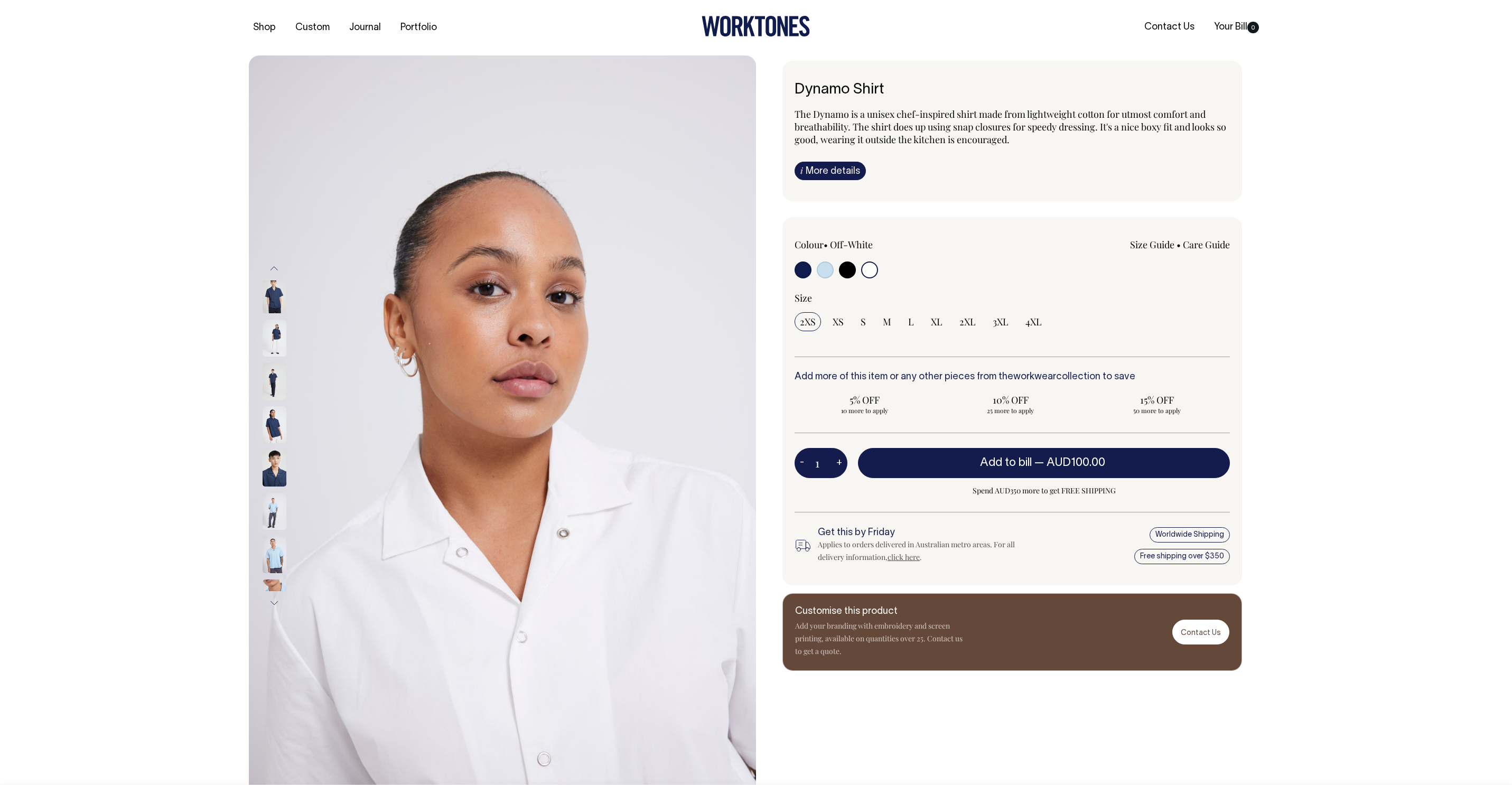select on "Off-White" 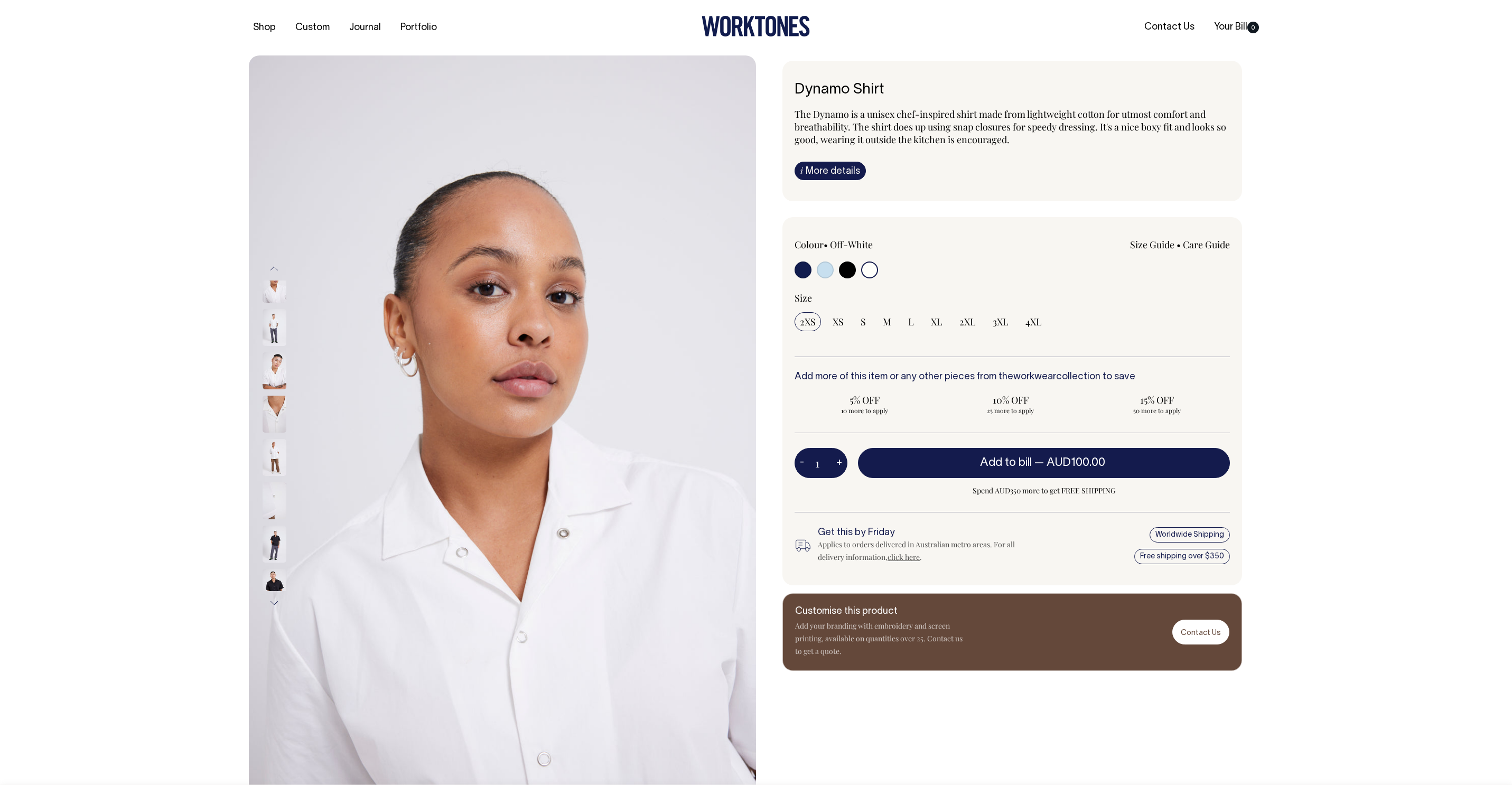 click on "Size Guide" at bounding box center [1152, 245] 